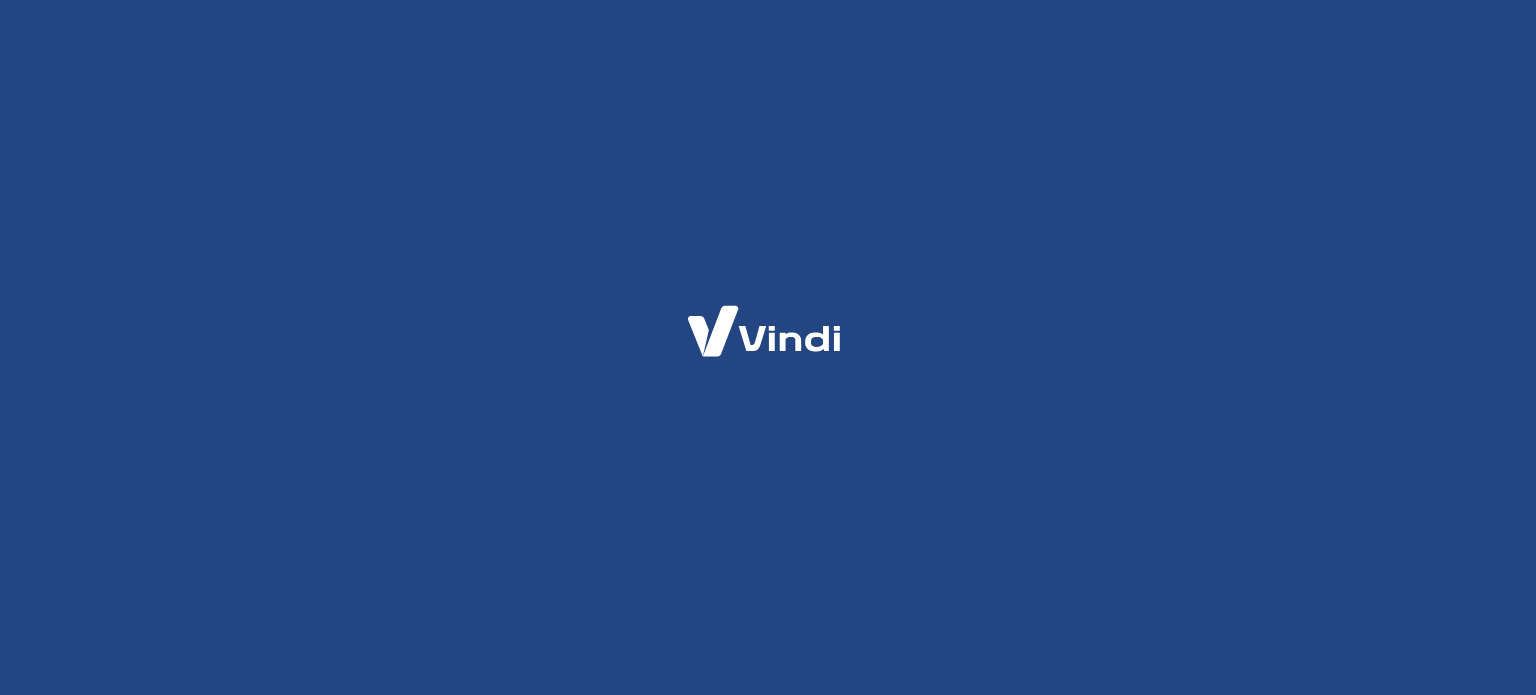 scroll, scrollTop: 0, scrollLeft: 0, axis: both 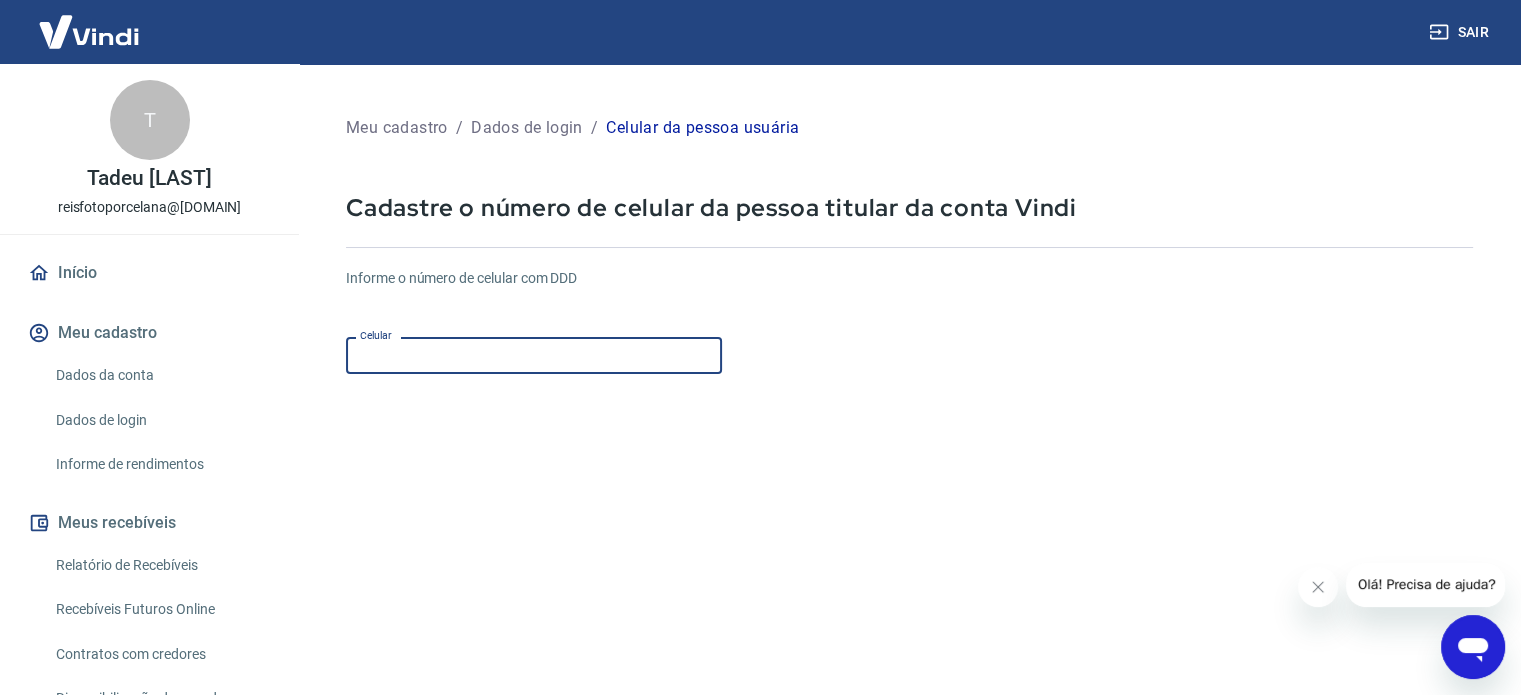 drag, startPoint x: 405, startPoint y: 366, endPoint x: 404, endPoint y: 355, distance: 11.045361 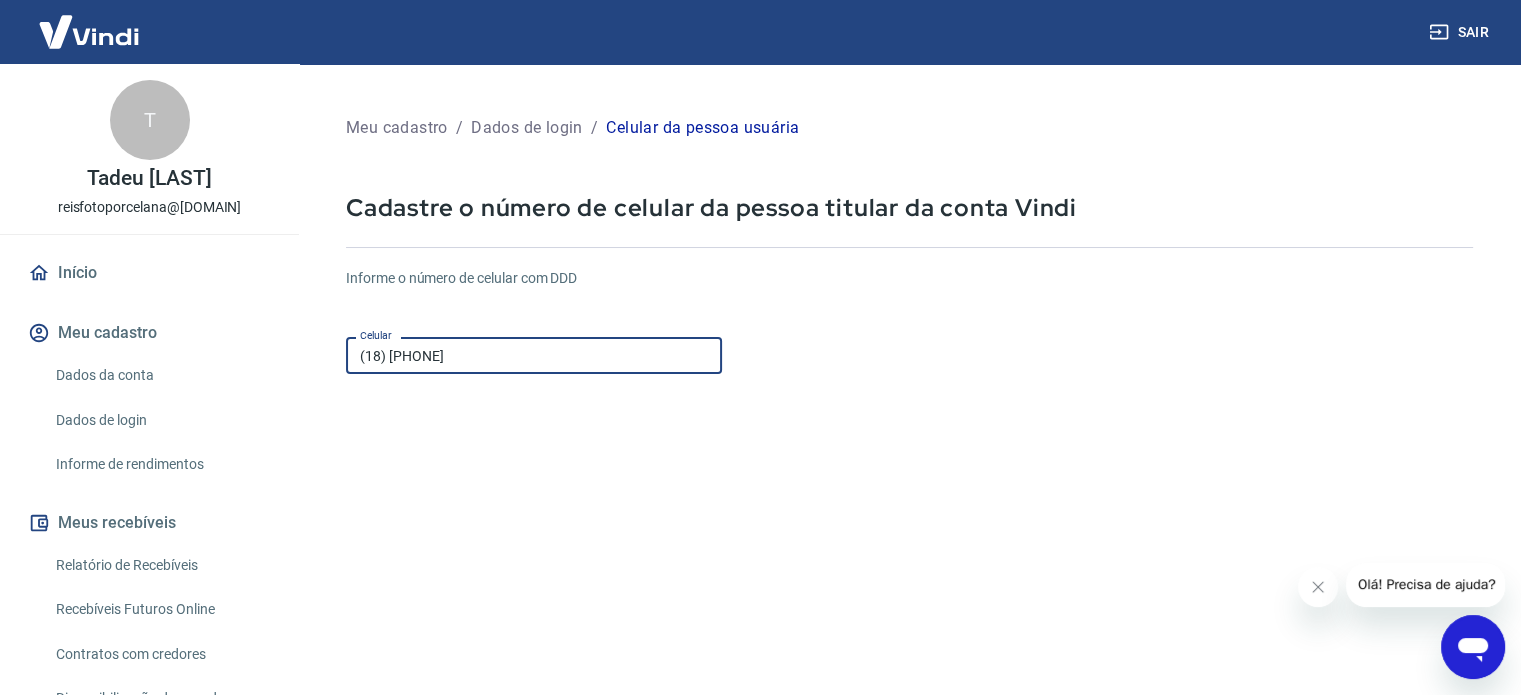 click on "Continuar" at bounding box center (401, 814) 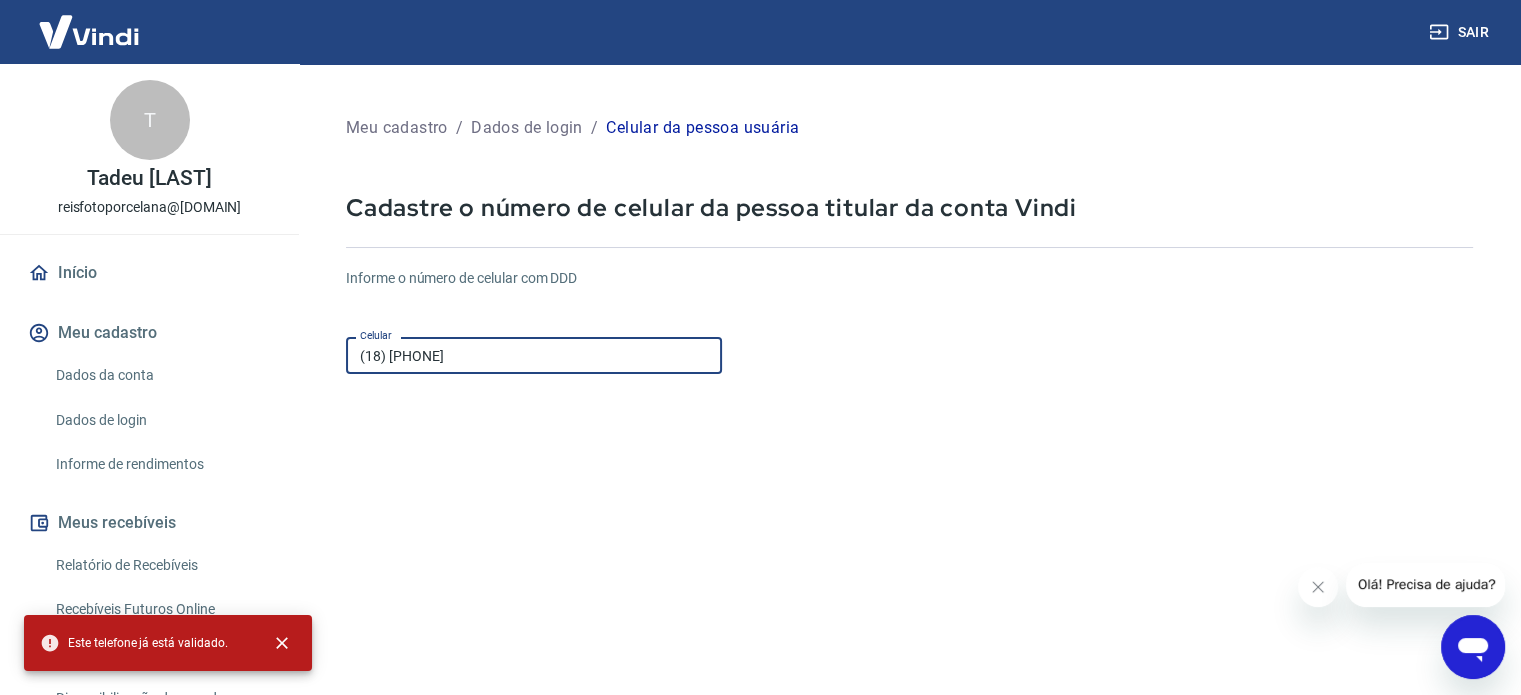 scroll, scrollTop: 200, scrollLeft: 0, axis: vertical 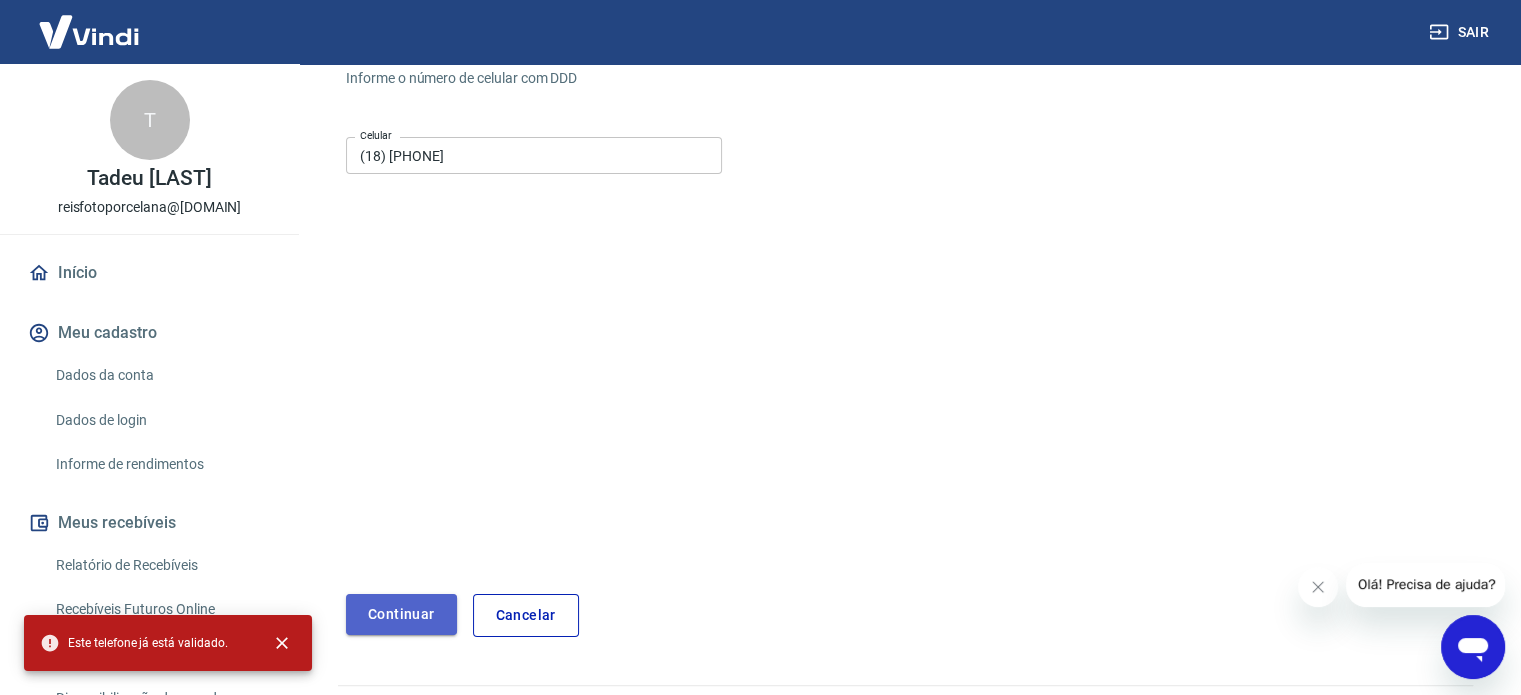 click on "Continuar" at bounding box center [401, 614] 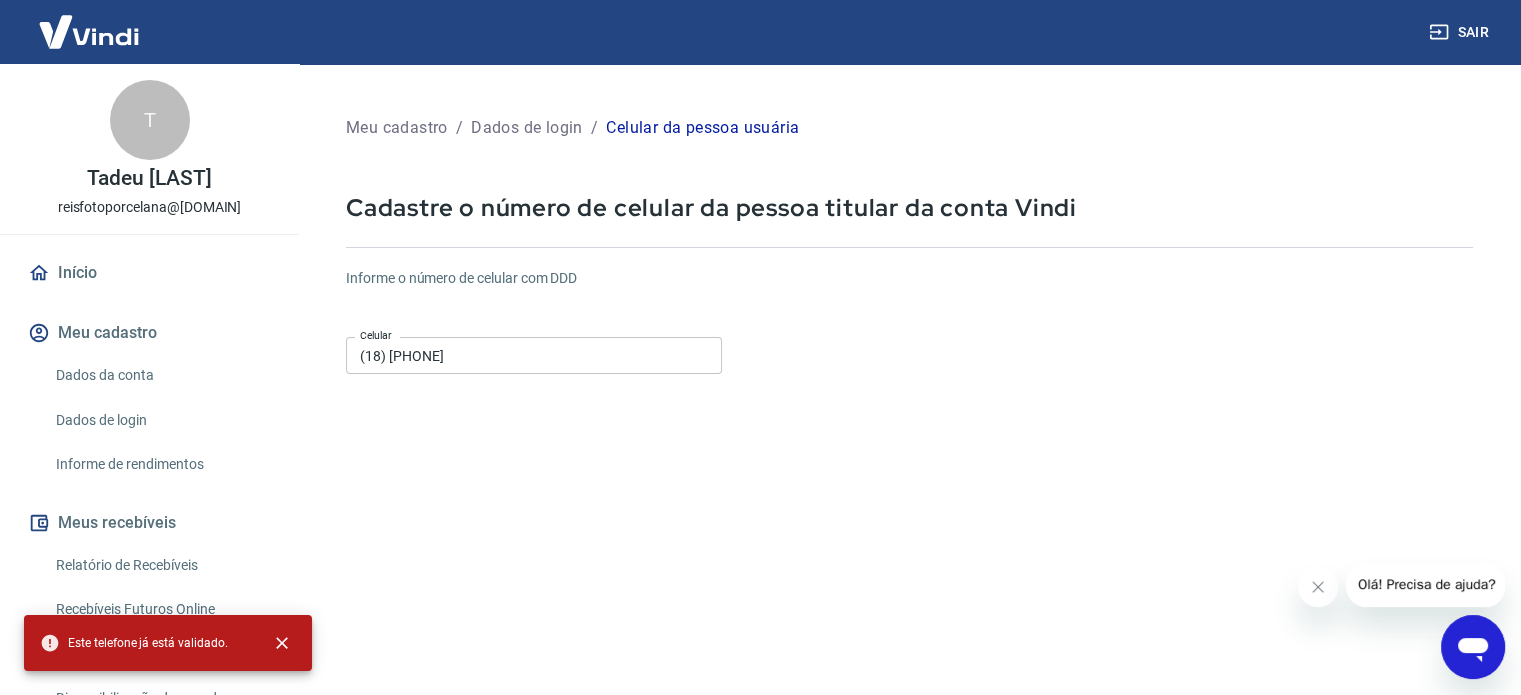 scroll, scrollTop: 0, scrollLeft: 0, axis: both 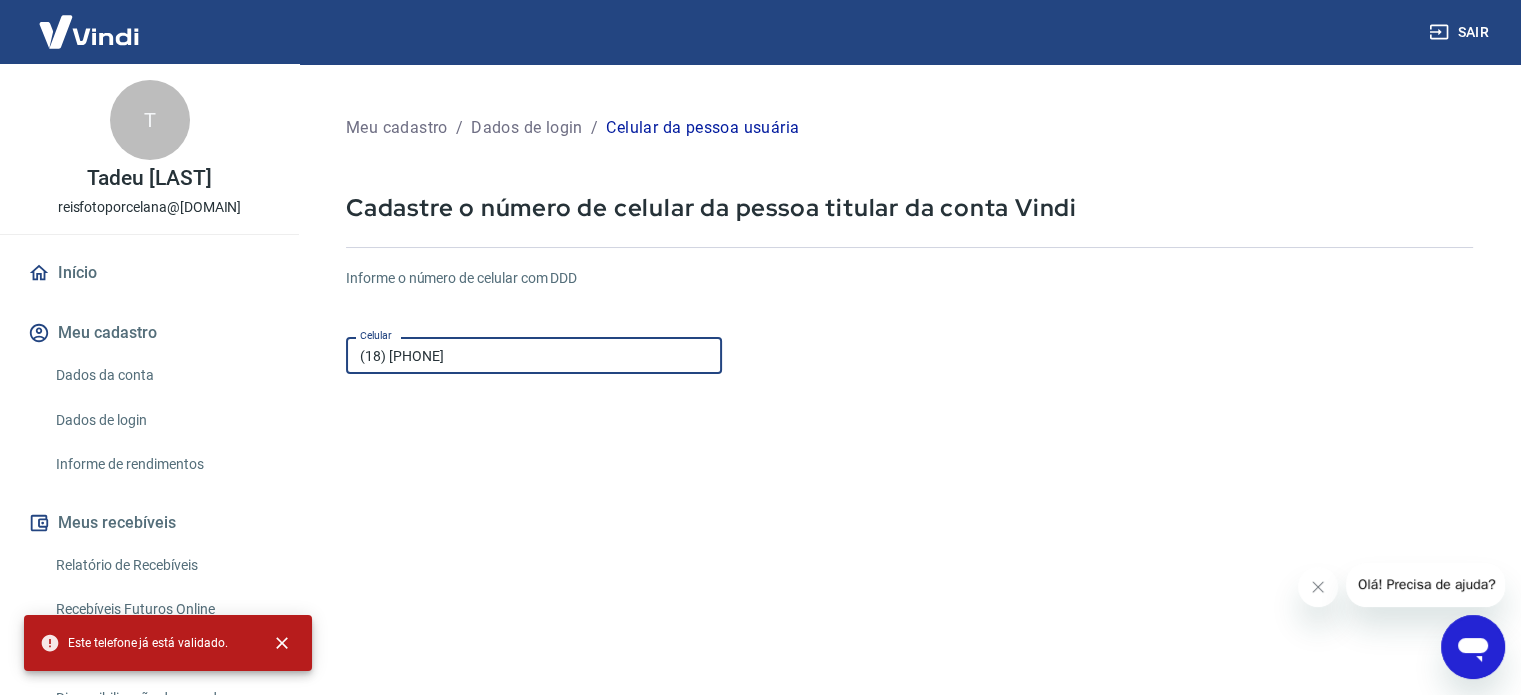 drag, startPoint x: 490, startPoint y: 361, endPoint x: 155, endPoint y: 320, distance: 337.49963 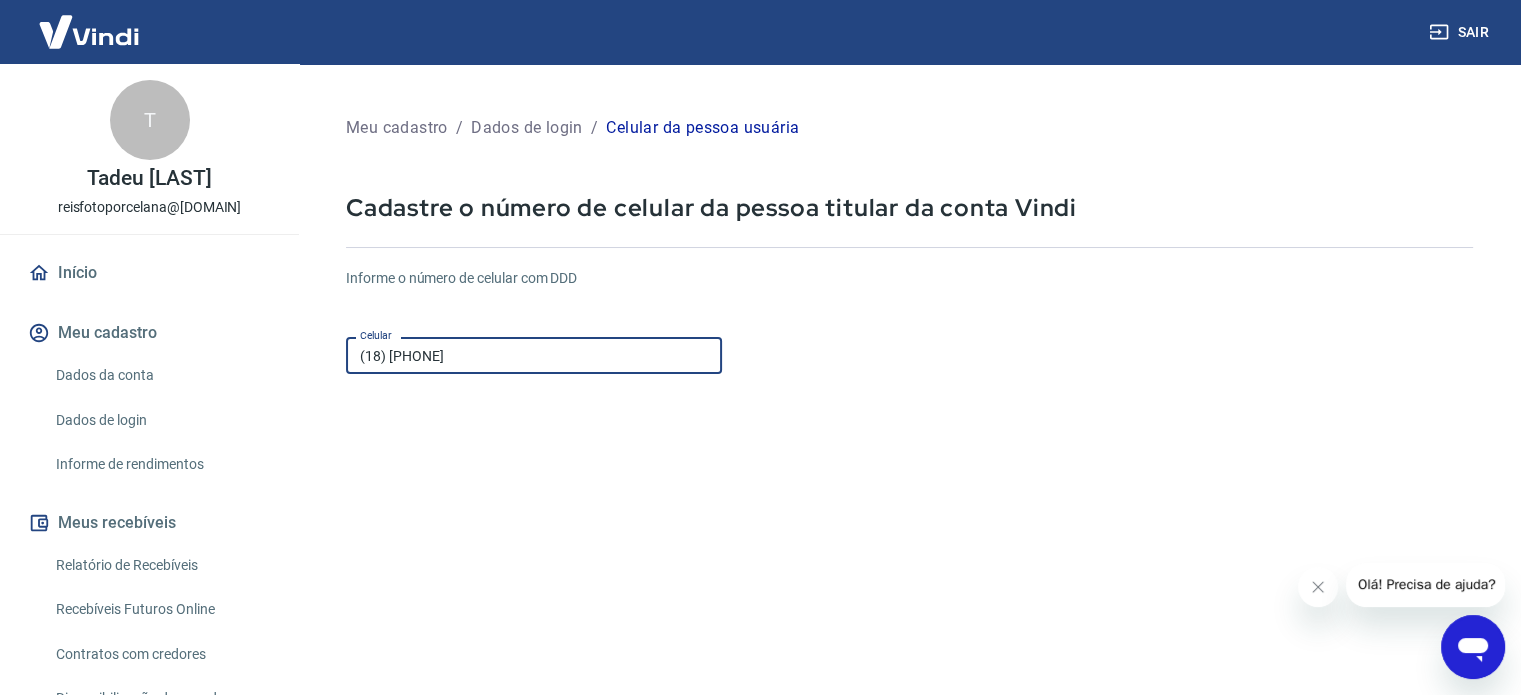 scroll, scrollTop: 348, scrollLeft: 0, axis: vertical 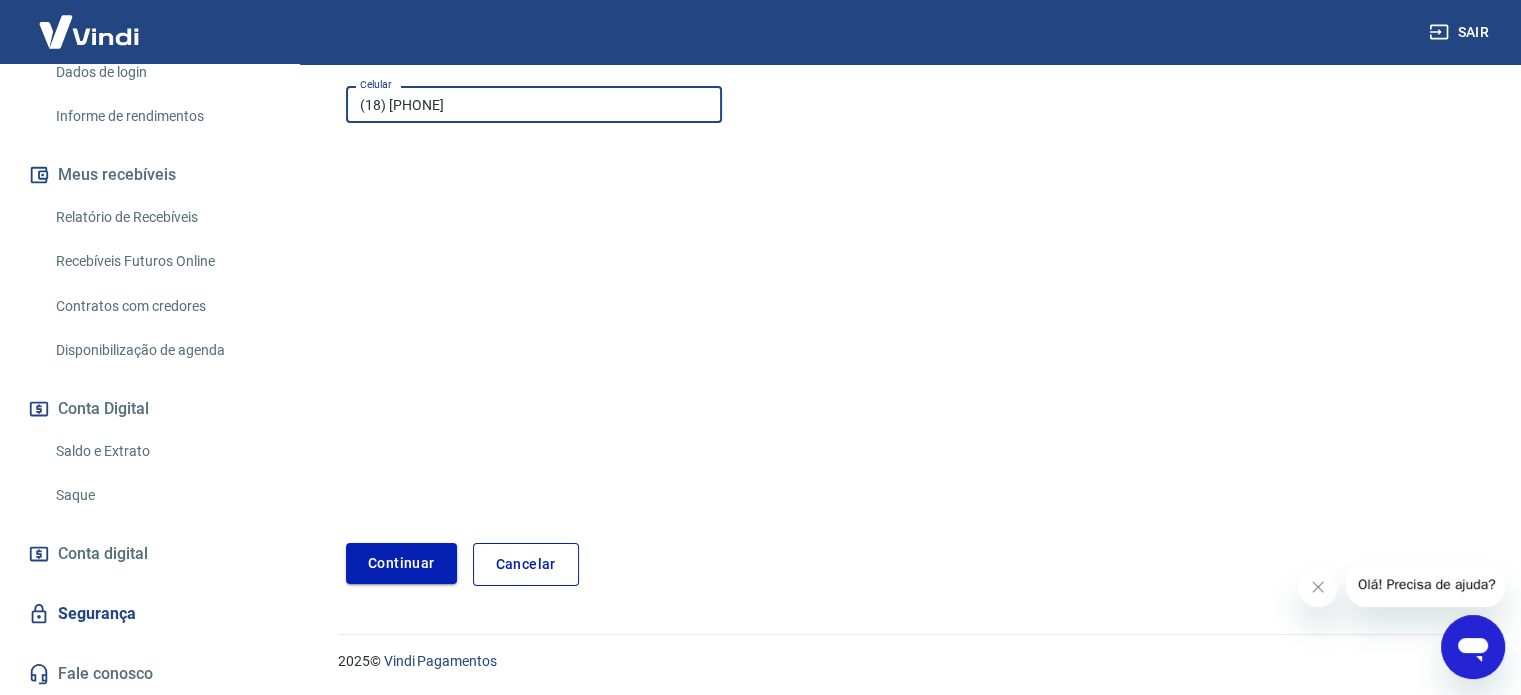 type on "(18) [PHONE]" 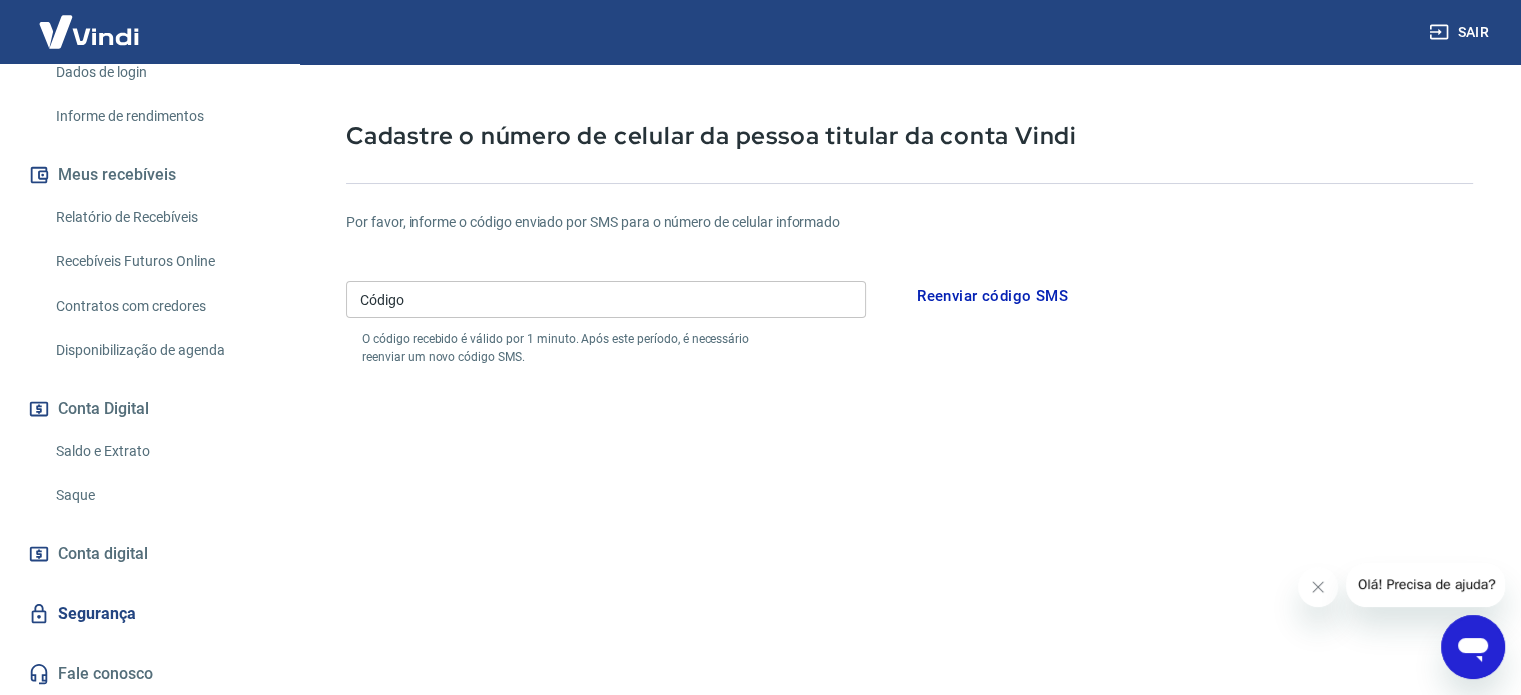 scroll, scrollTop: 51, scrollLeft: 0, axis: vertical 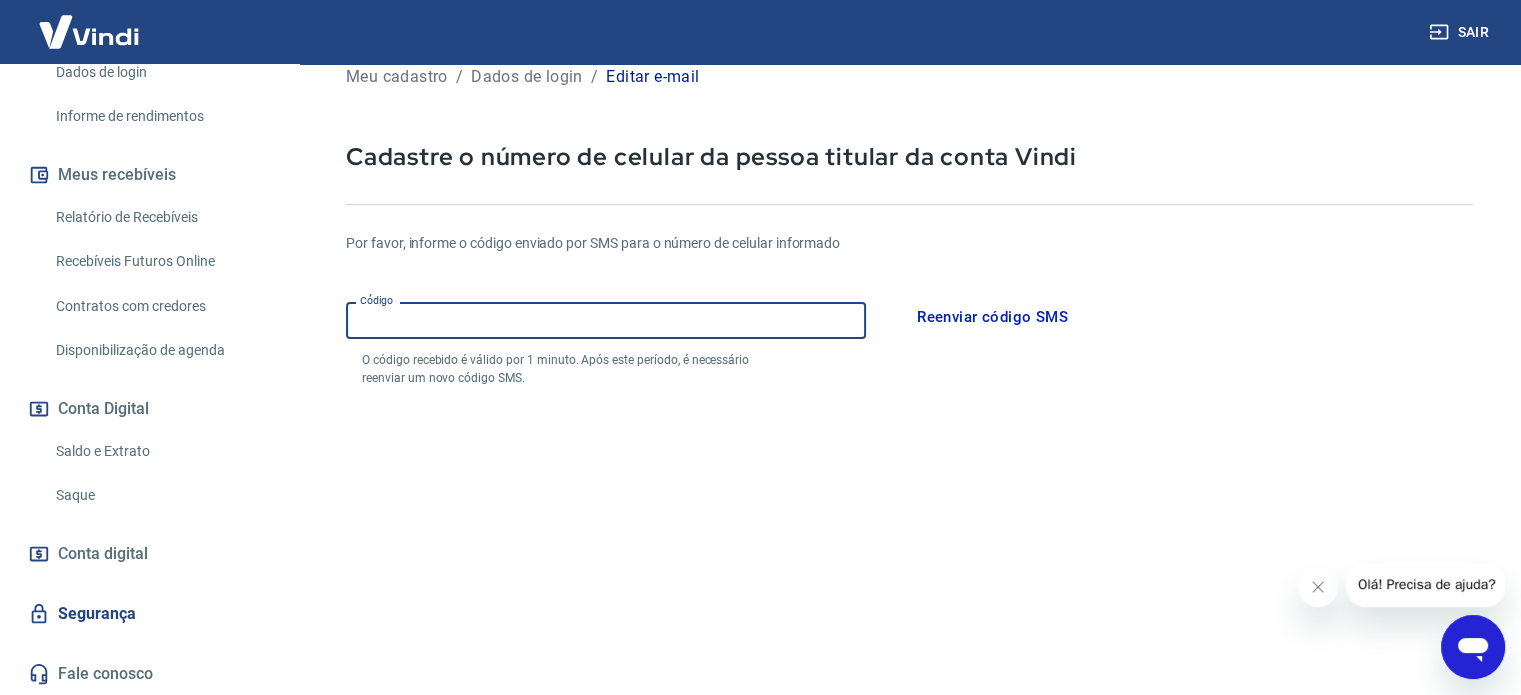 click on "Código" at bounding box center (606, 320) 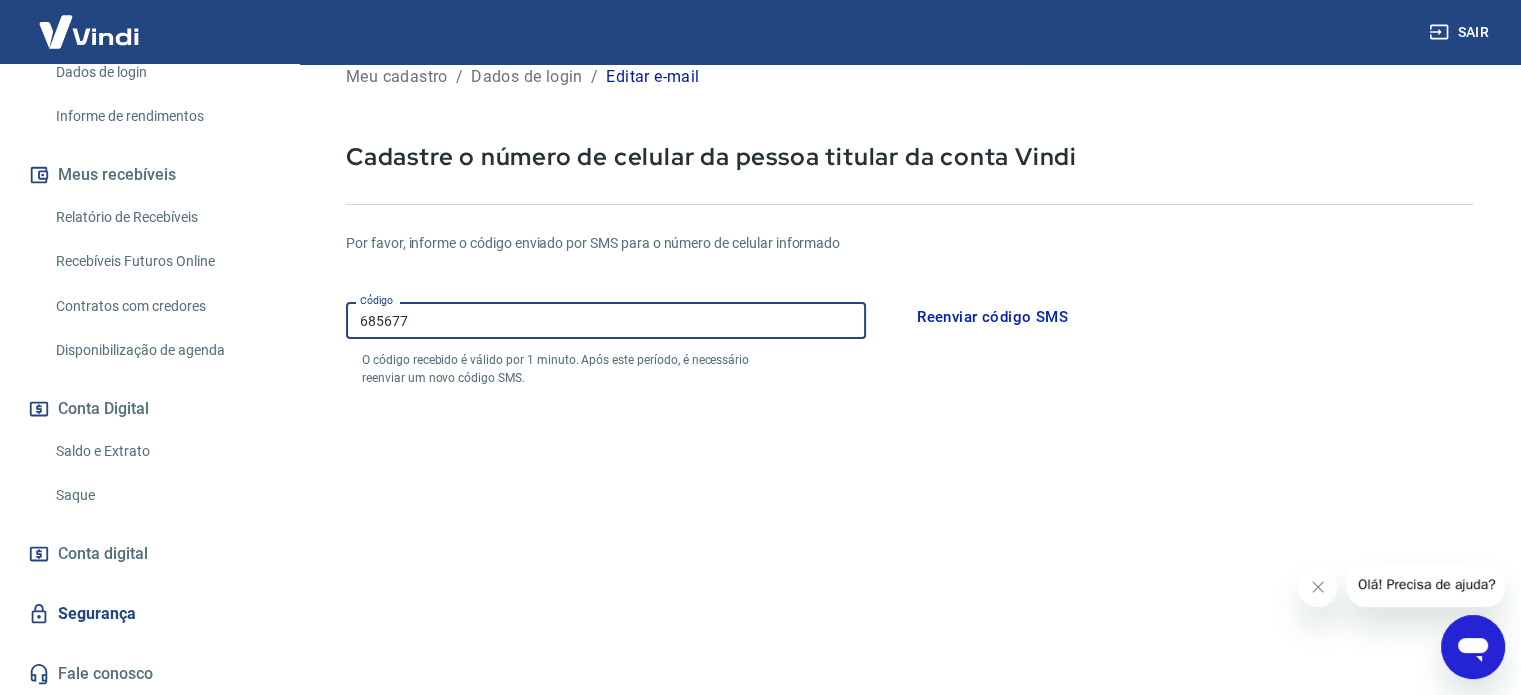 type on "685677" 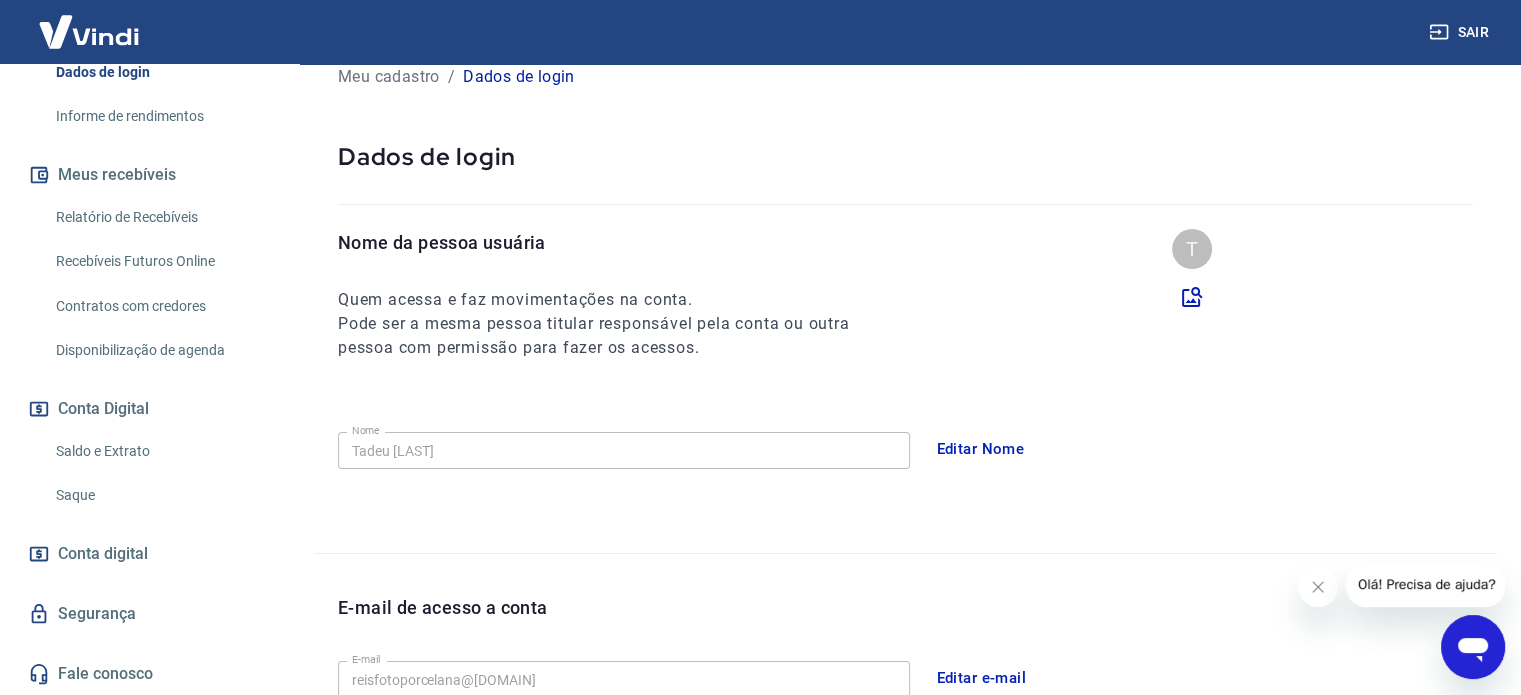 click on "Saldo e Extrato" at bounding box center [161, 451] 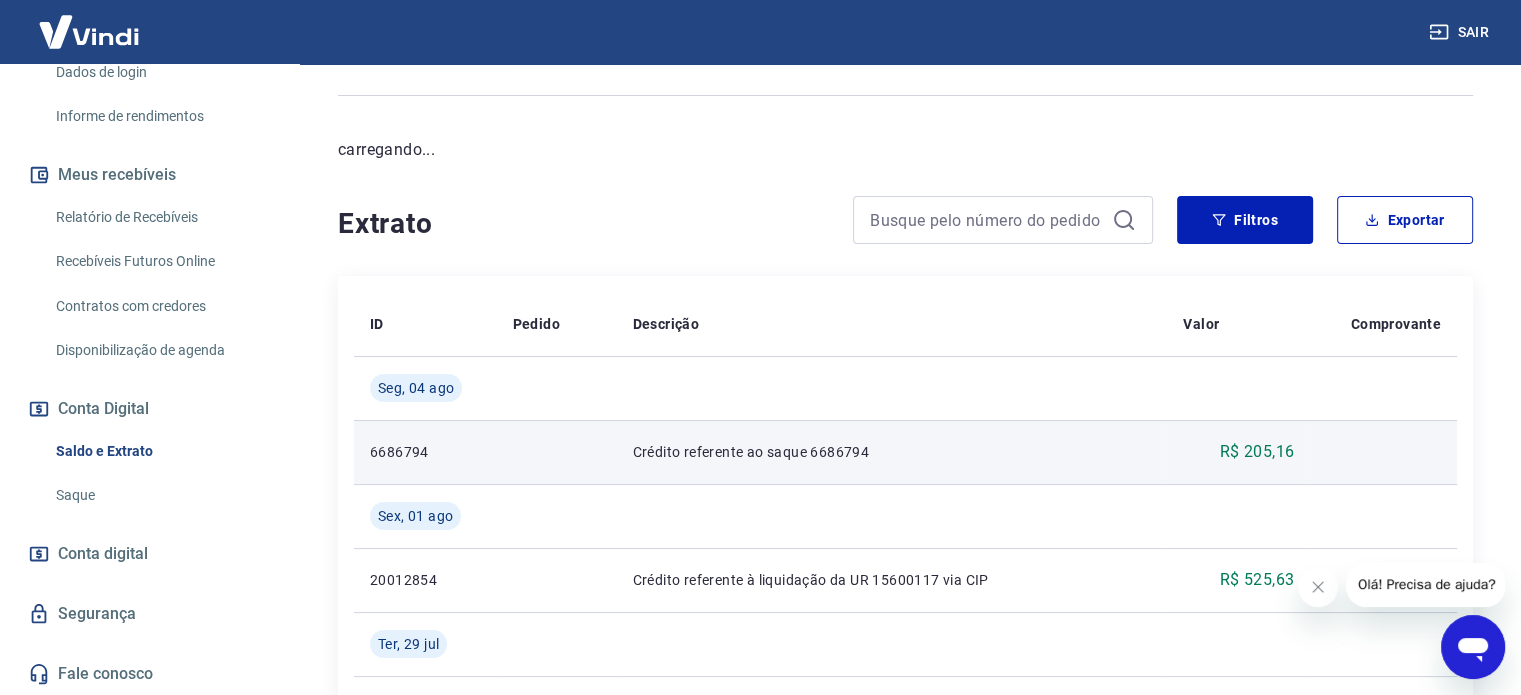 scroll, scrollTop: 200, scrollLeft: 0, axis: vertical 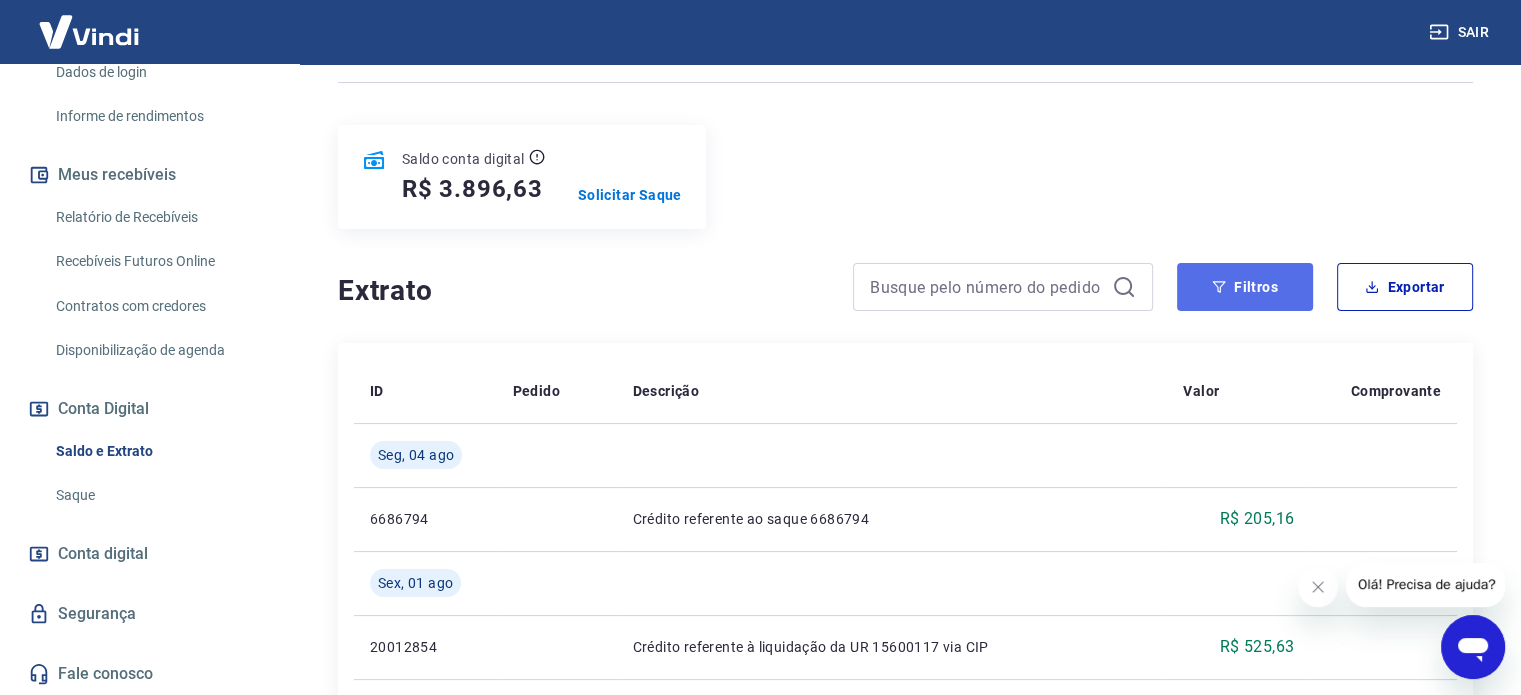 click on "Filtros" at bounding box center (1245, 287) 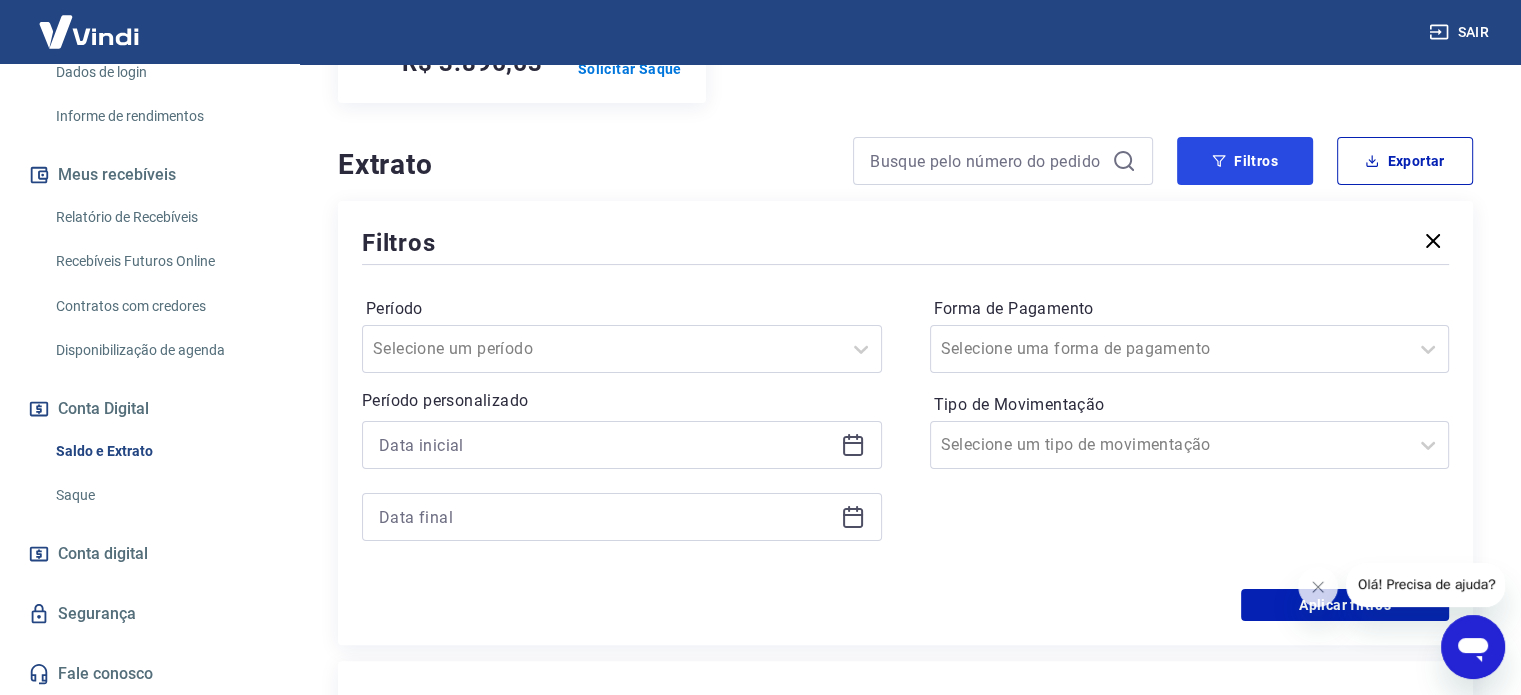 scroll, scrollTop: 500, scrollLeft: 0, axis: vertical 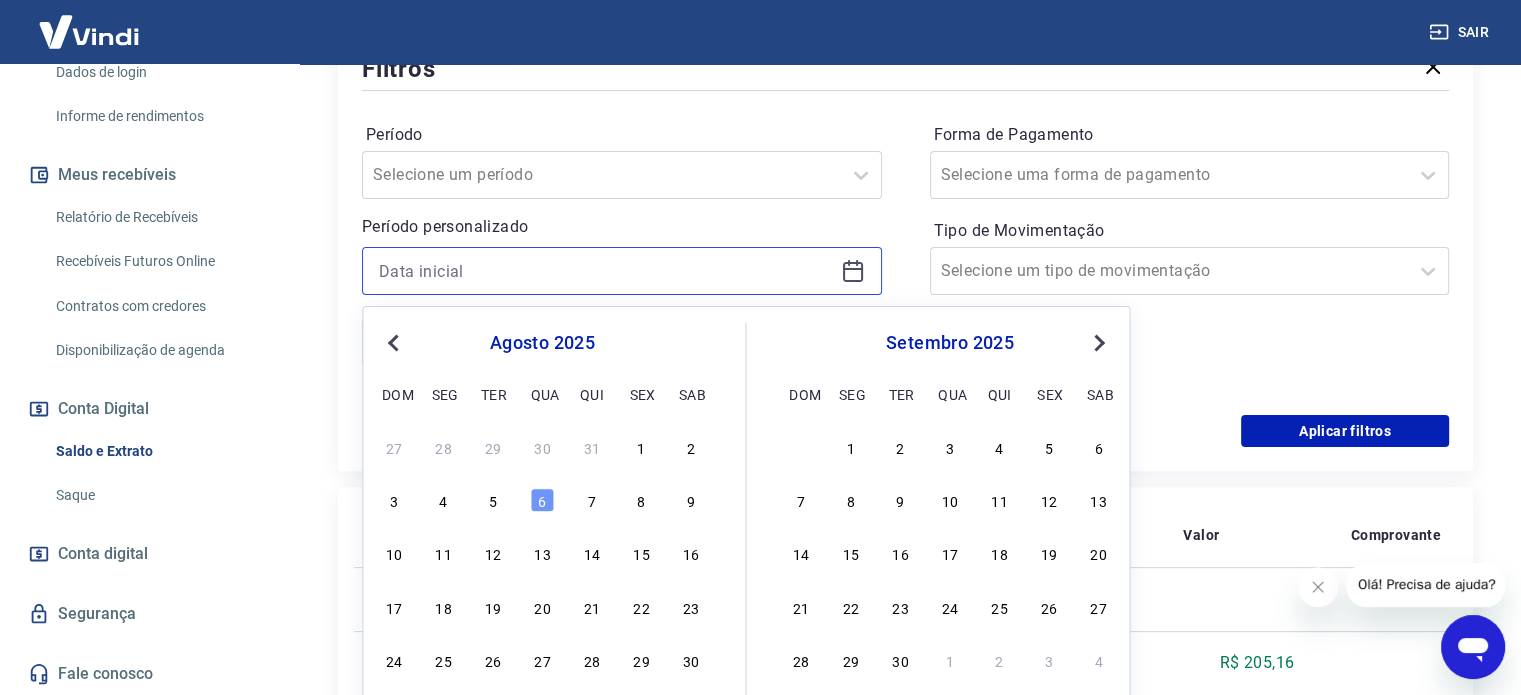 click at bounding box center (606, 271) 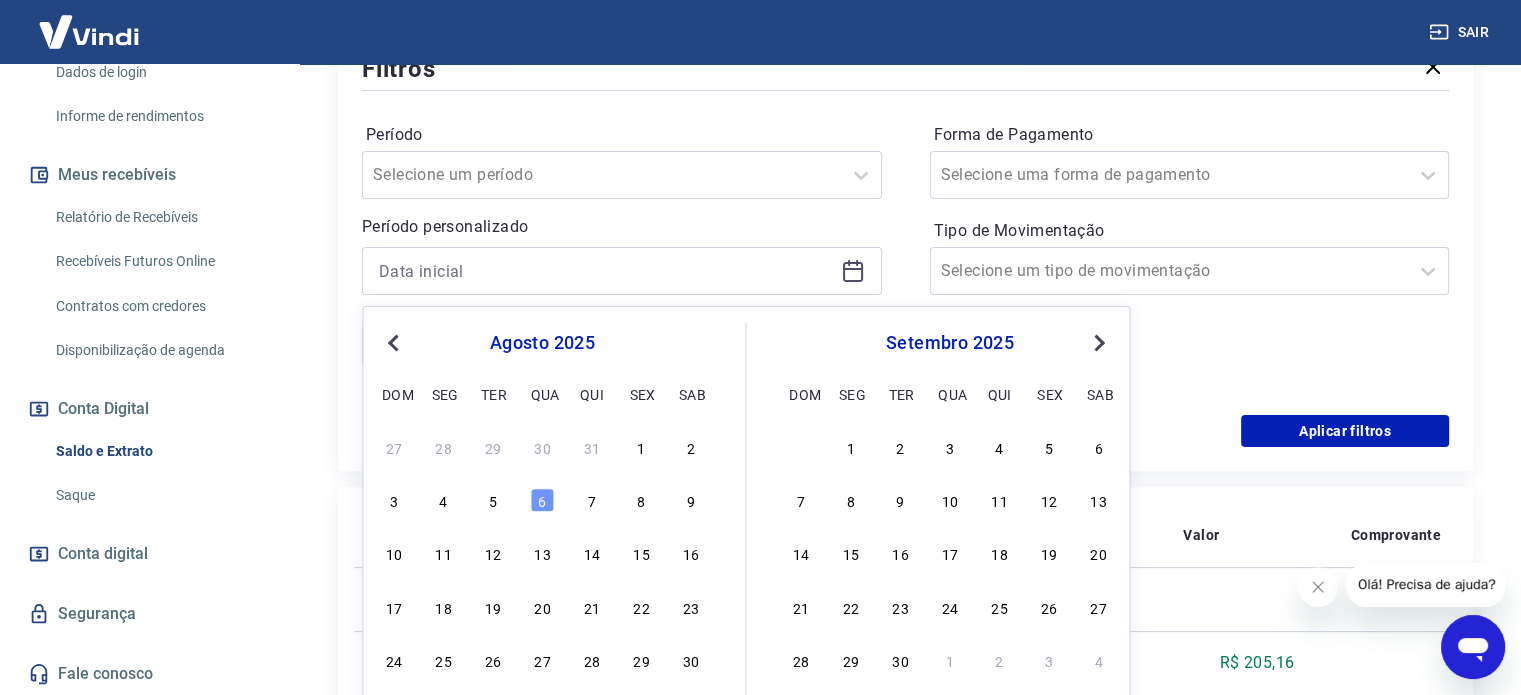 click on "Previous Month" at bounding box center (395, 342) 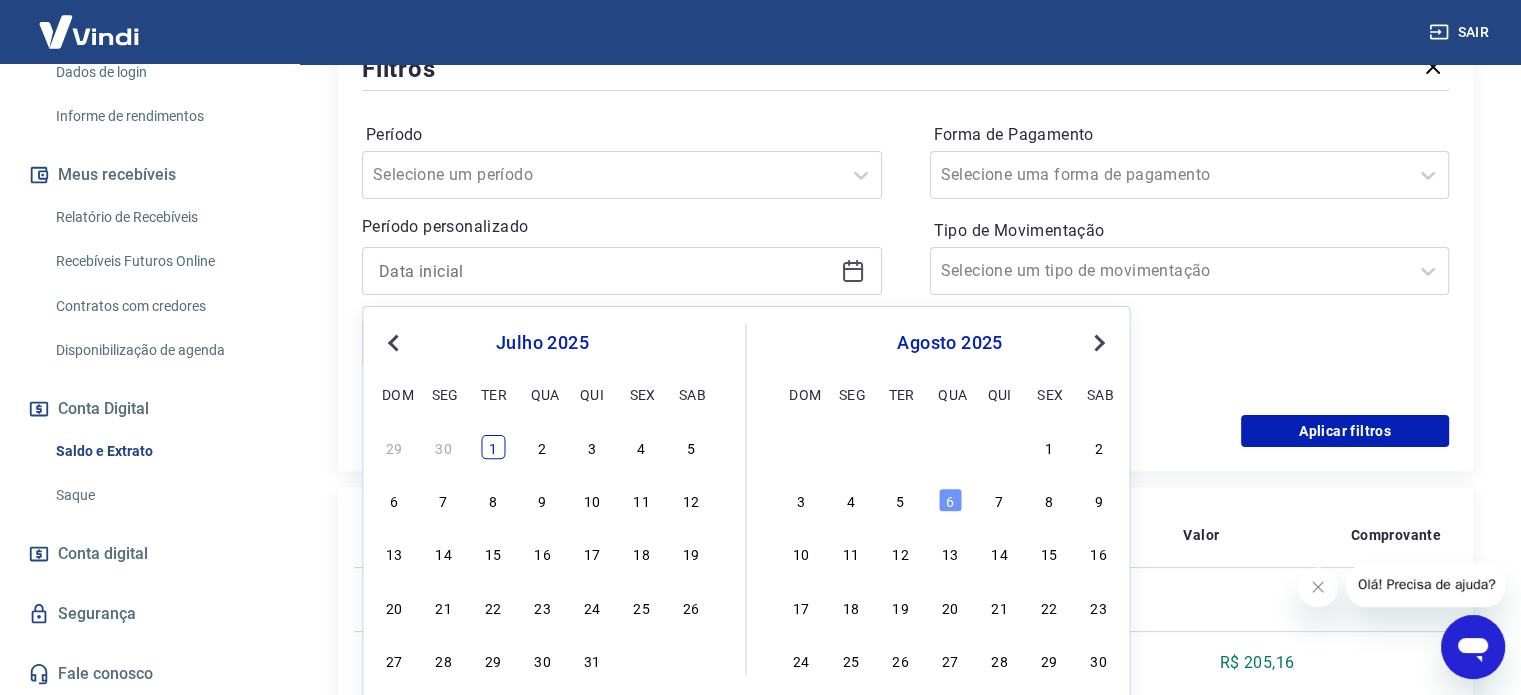 click on "1" at bounding box center [493, 447] 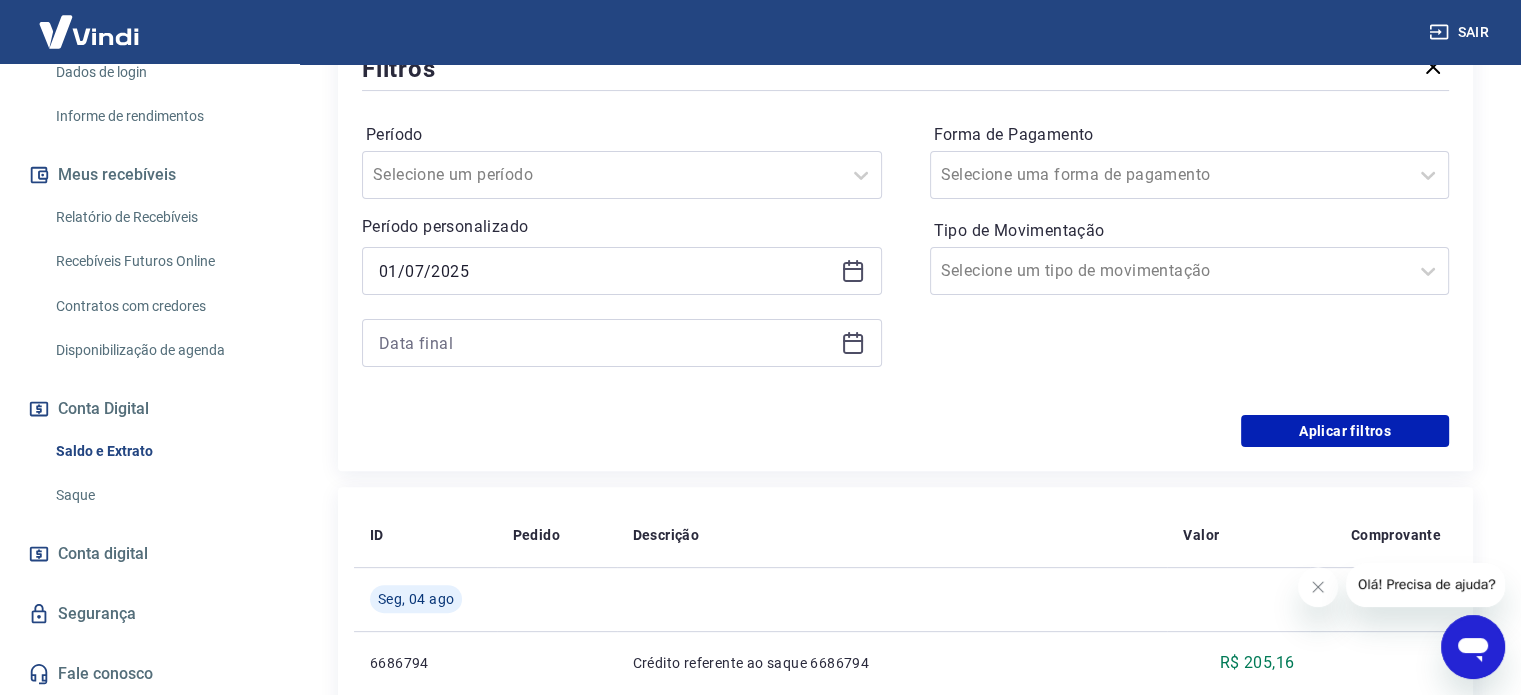 click 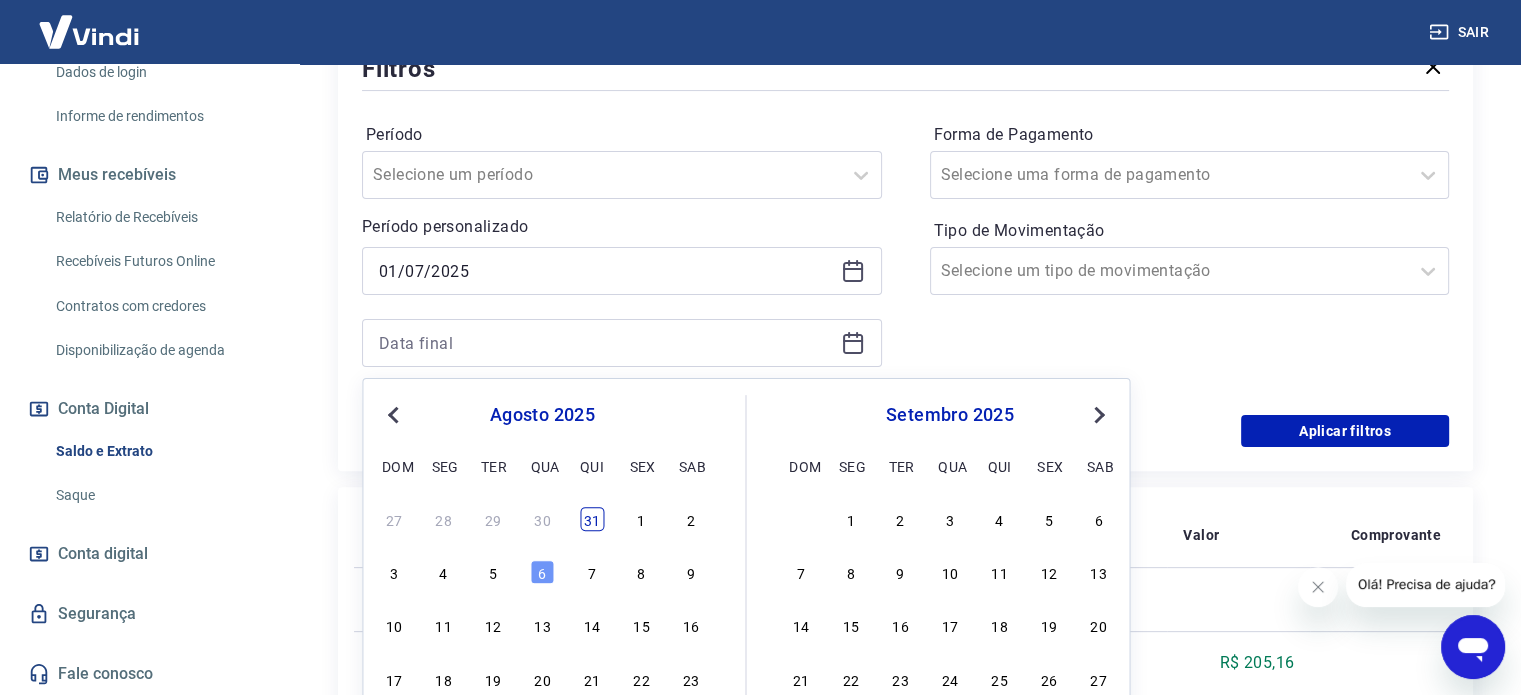 click on "31" at bounding box center [592, 519] 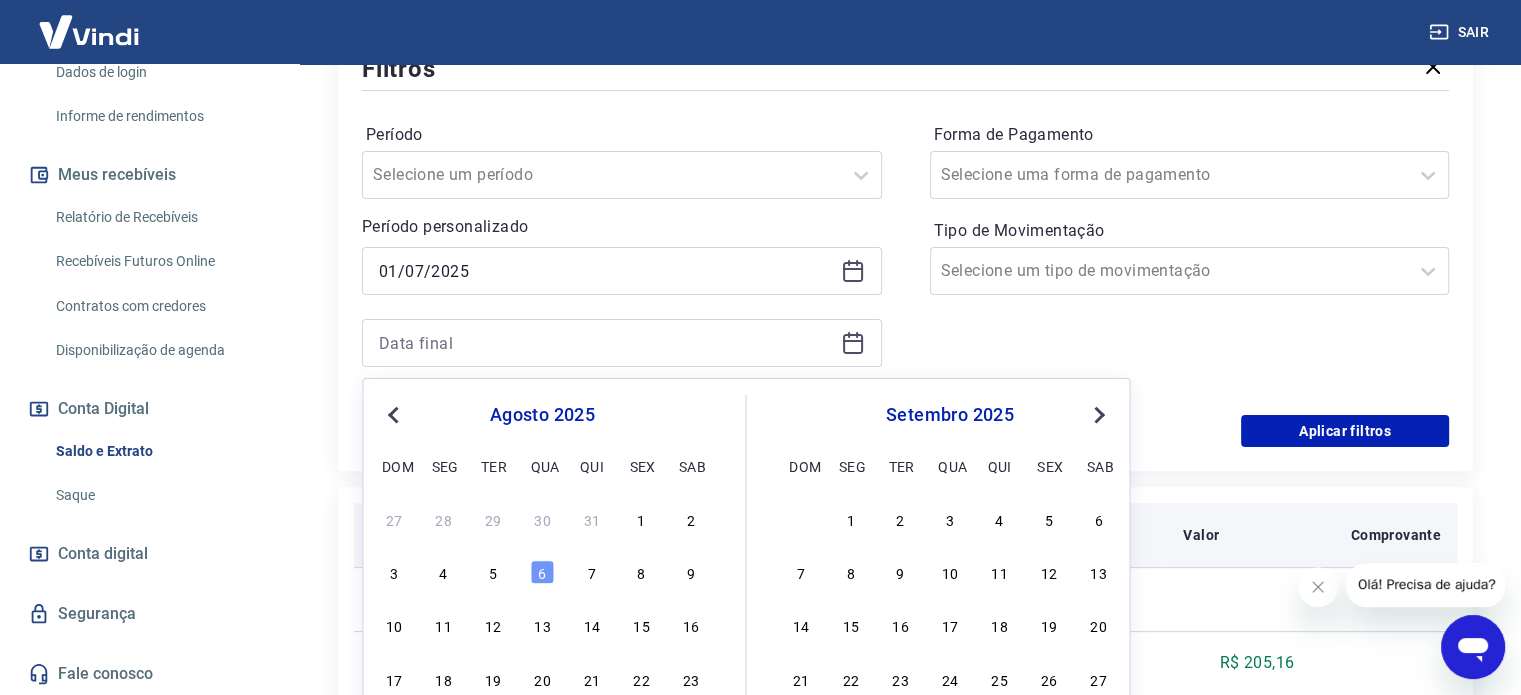 type on "31/07/2025" 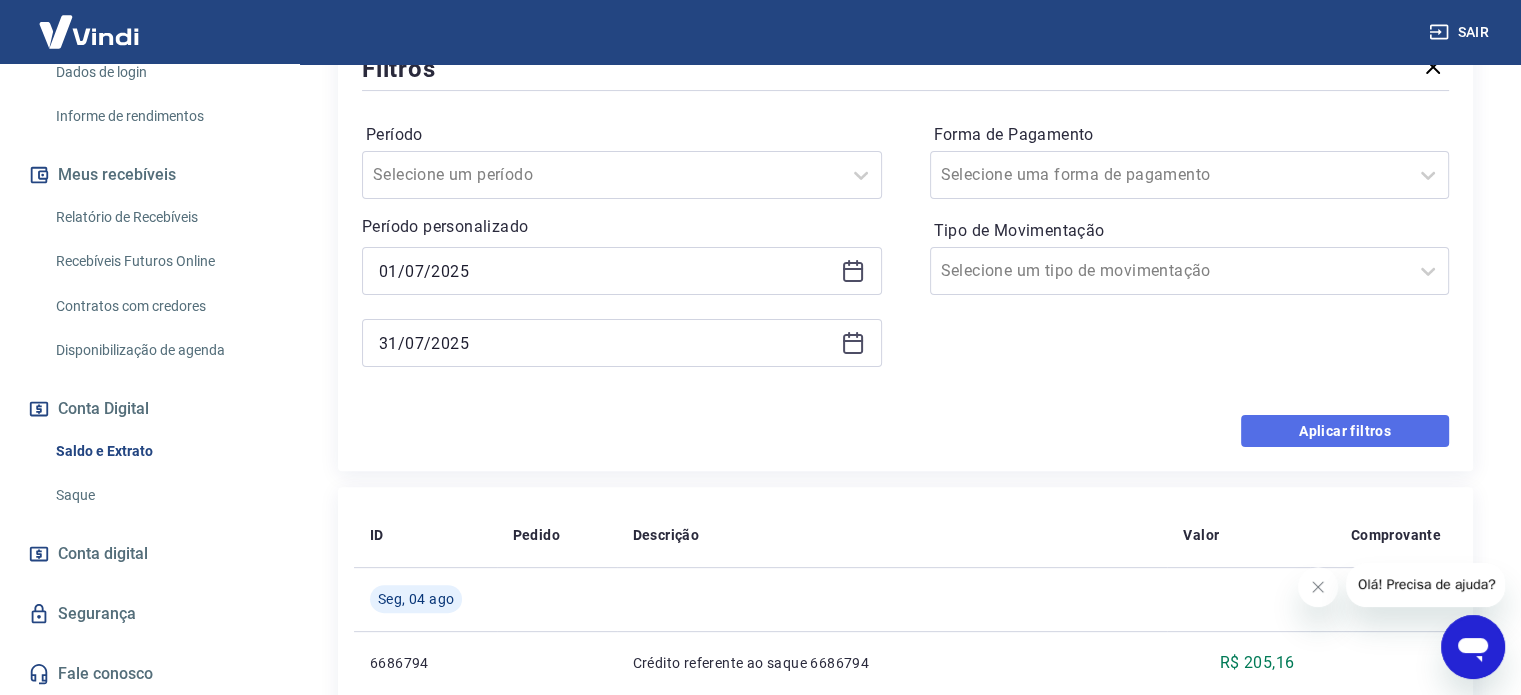 click on "Aplicar filtros" at bounding box center (1345, 431) 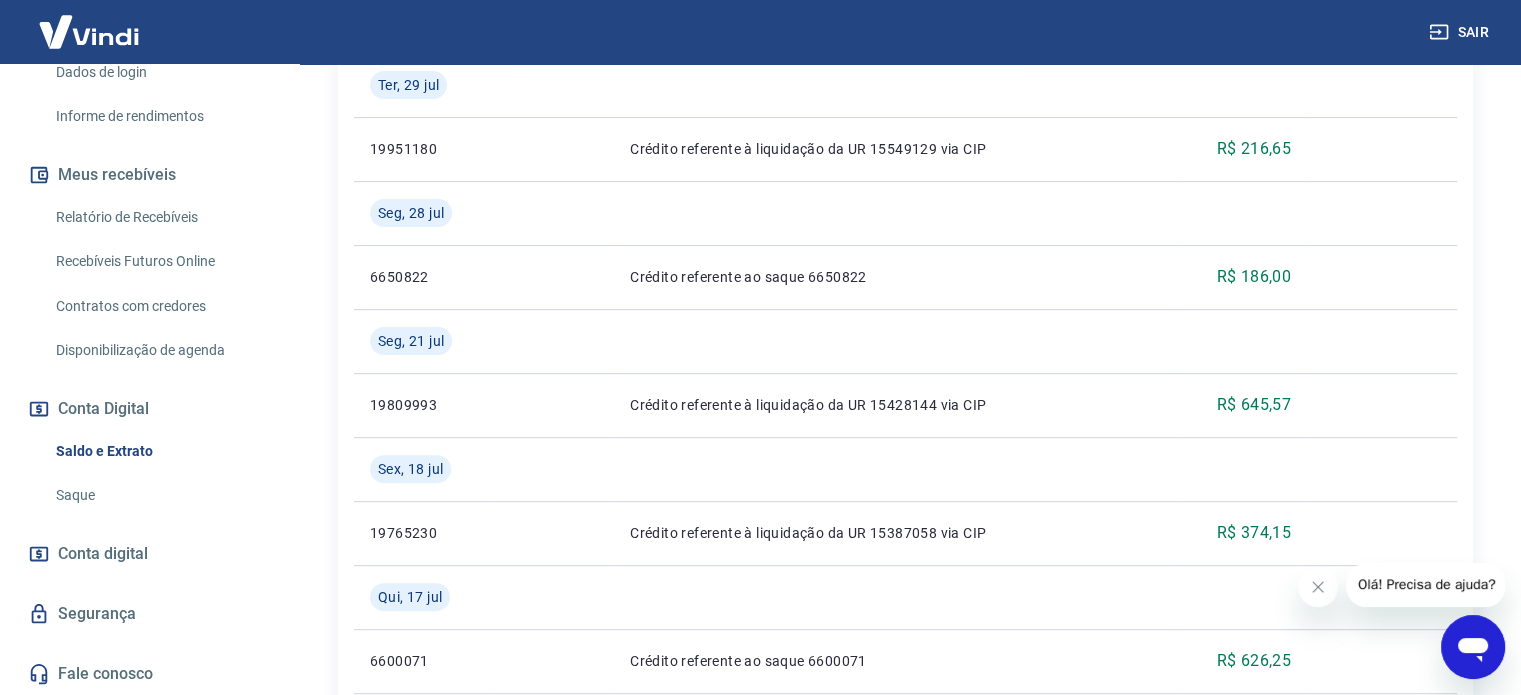 scroll, scrollTop: 0, scrollLeft: 0, axis: both 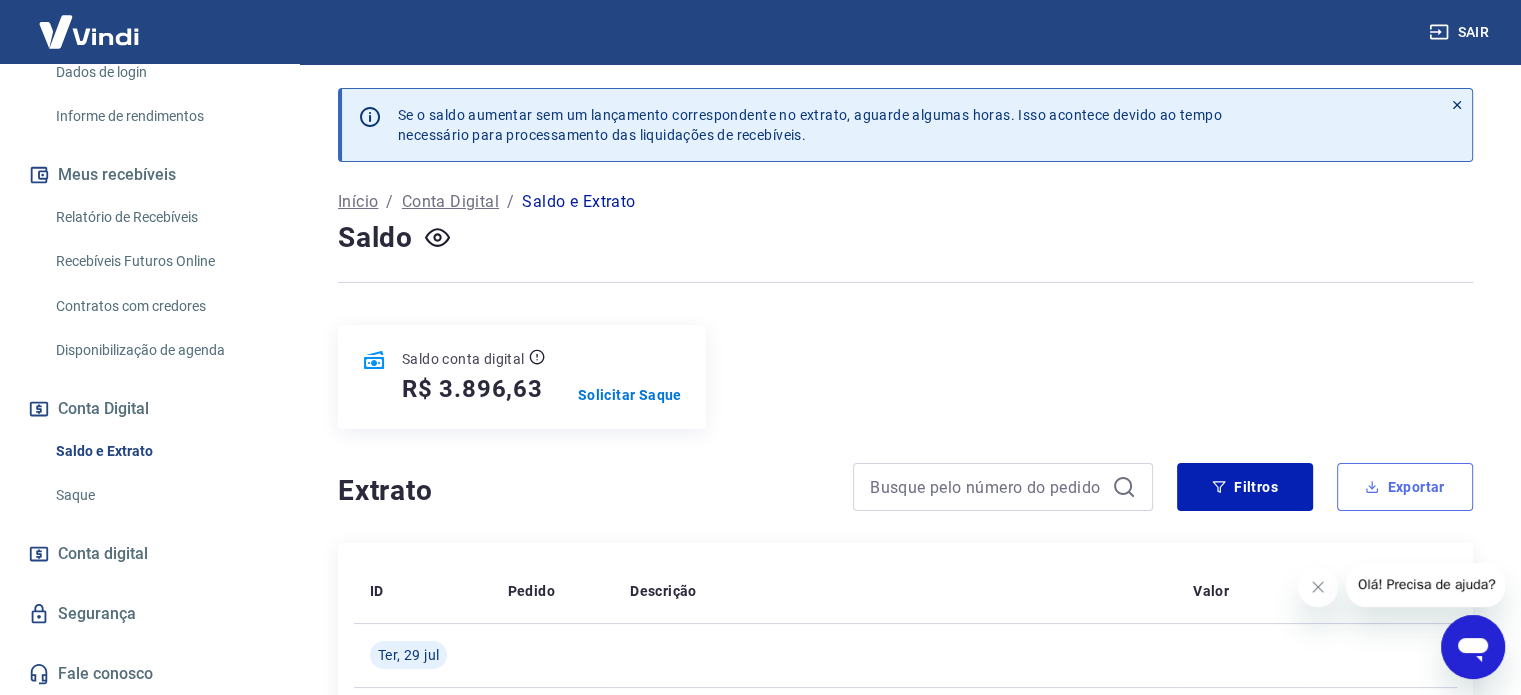 click on "Exportar" at bounding box center [1405, 487] 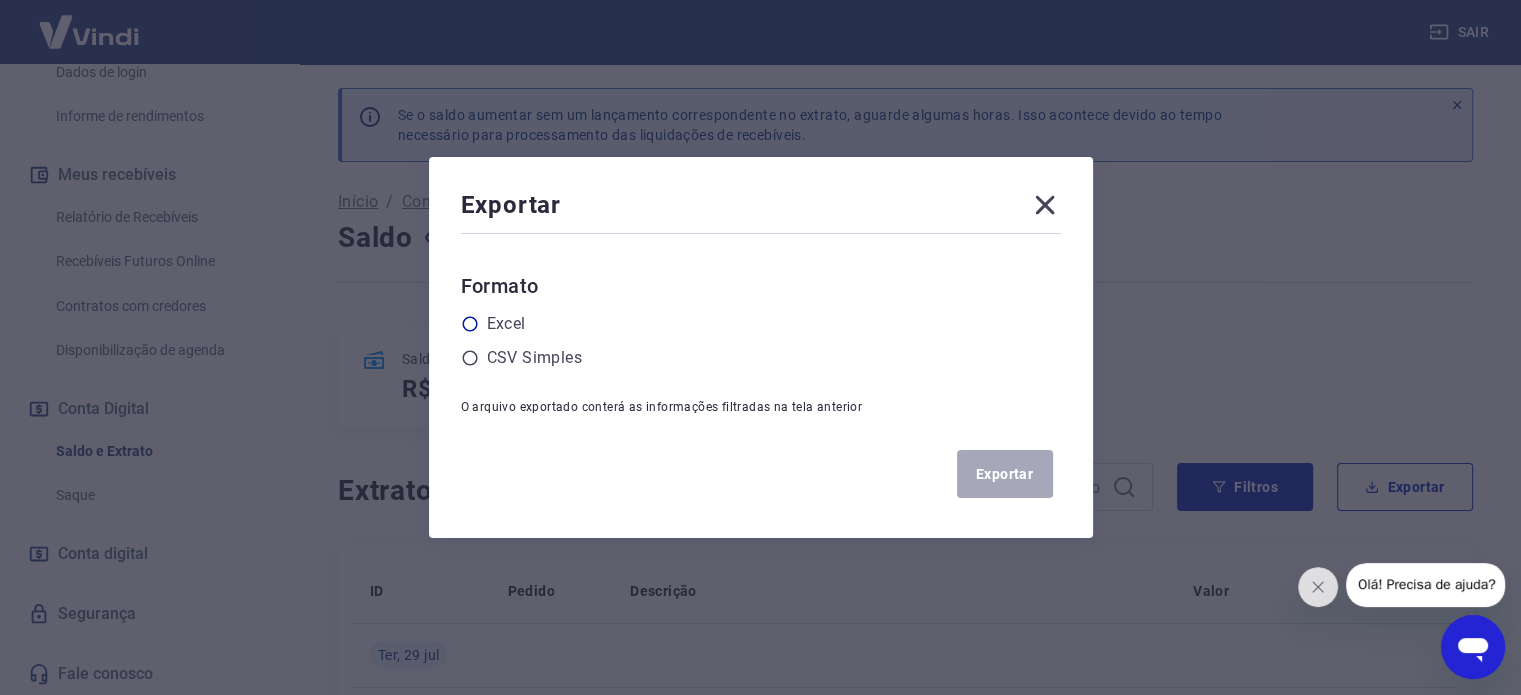 click 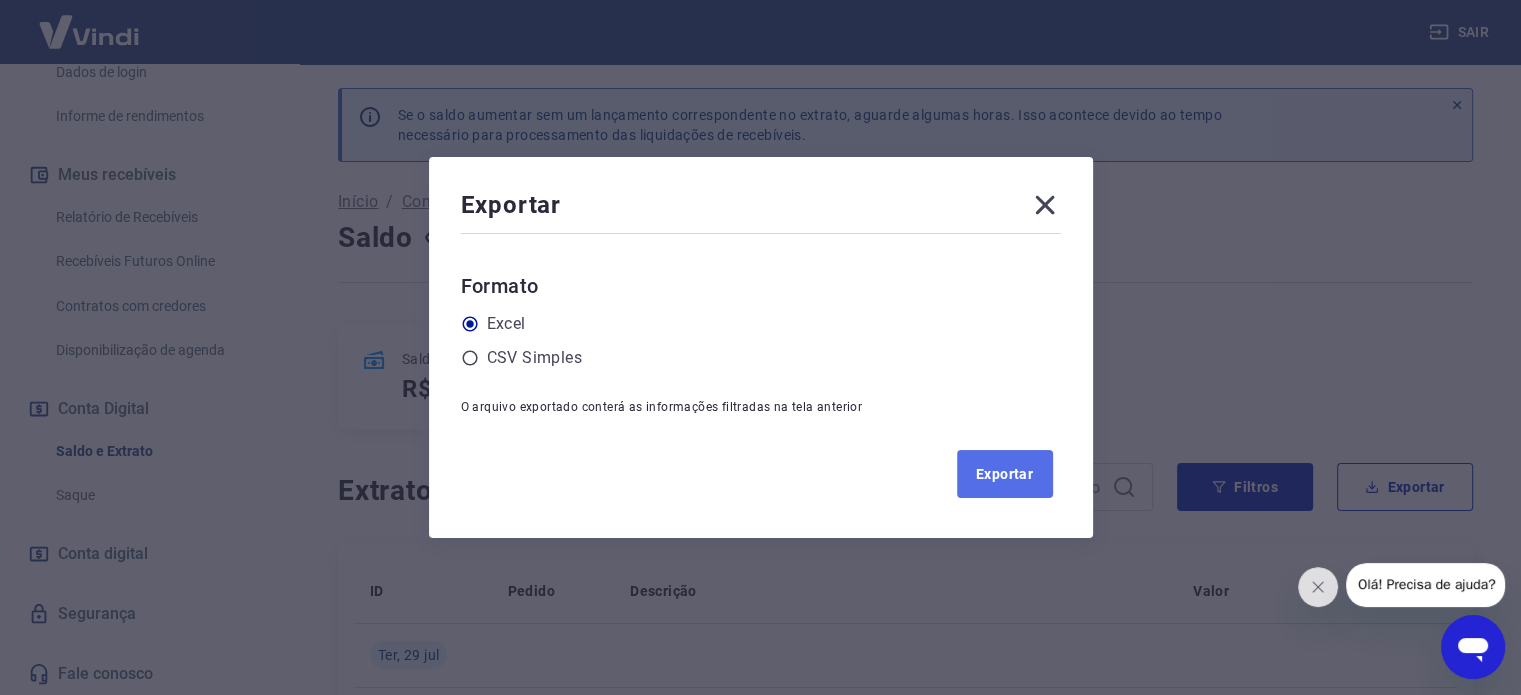 click on "Exportar" at bounding box center (1005, 474) 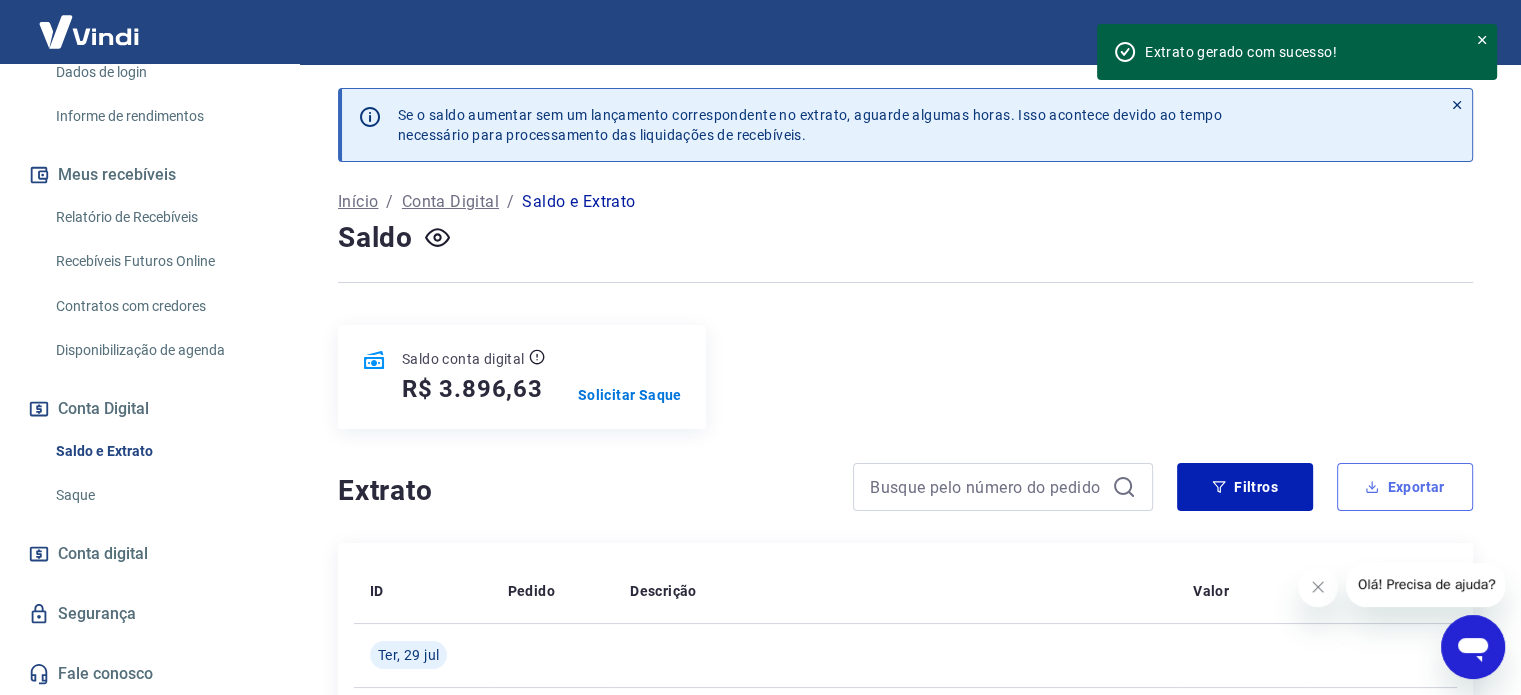 click on "Exportar" at bounding box center [1405, 487] 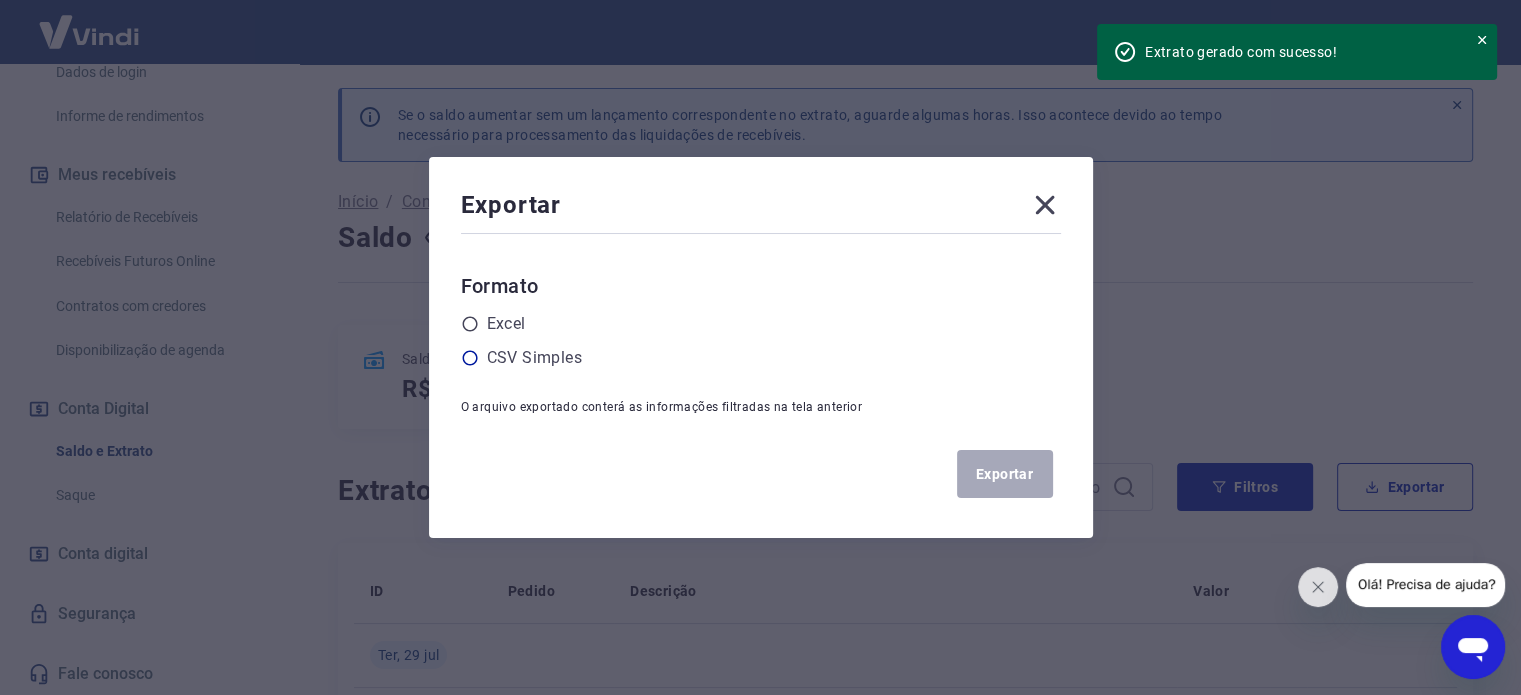 click on "CSV Simples" at bounding box center (534, 358) 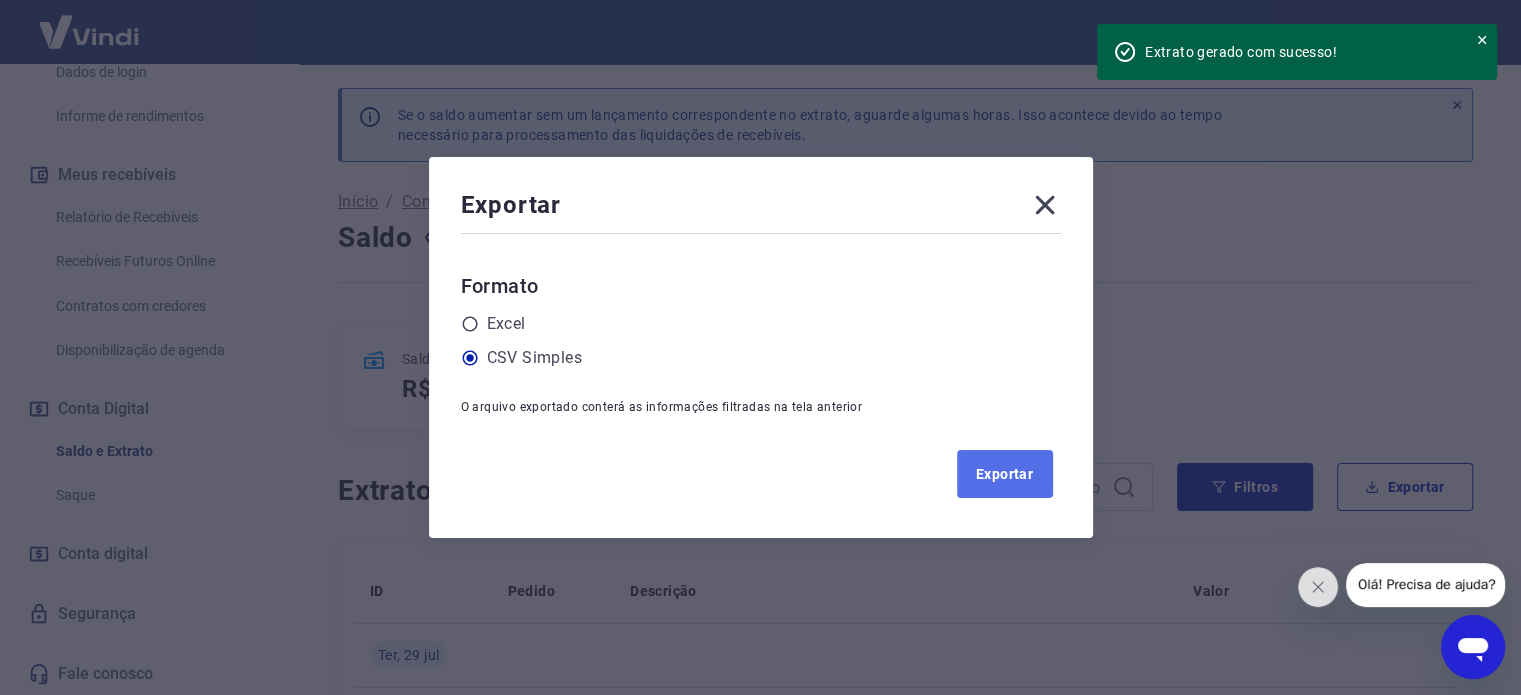 click on "Exportar" at bounding box center [1005, 474] 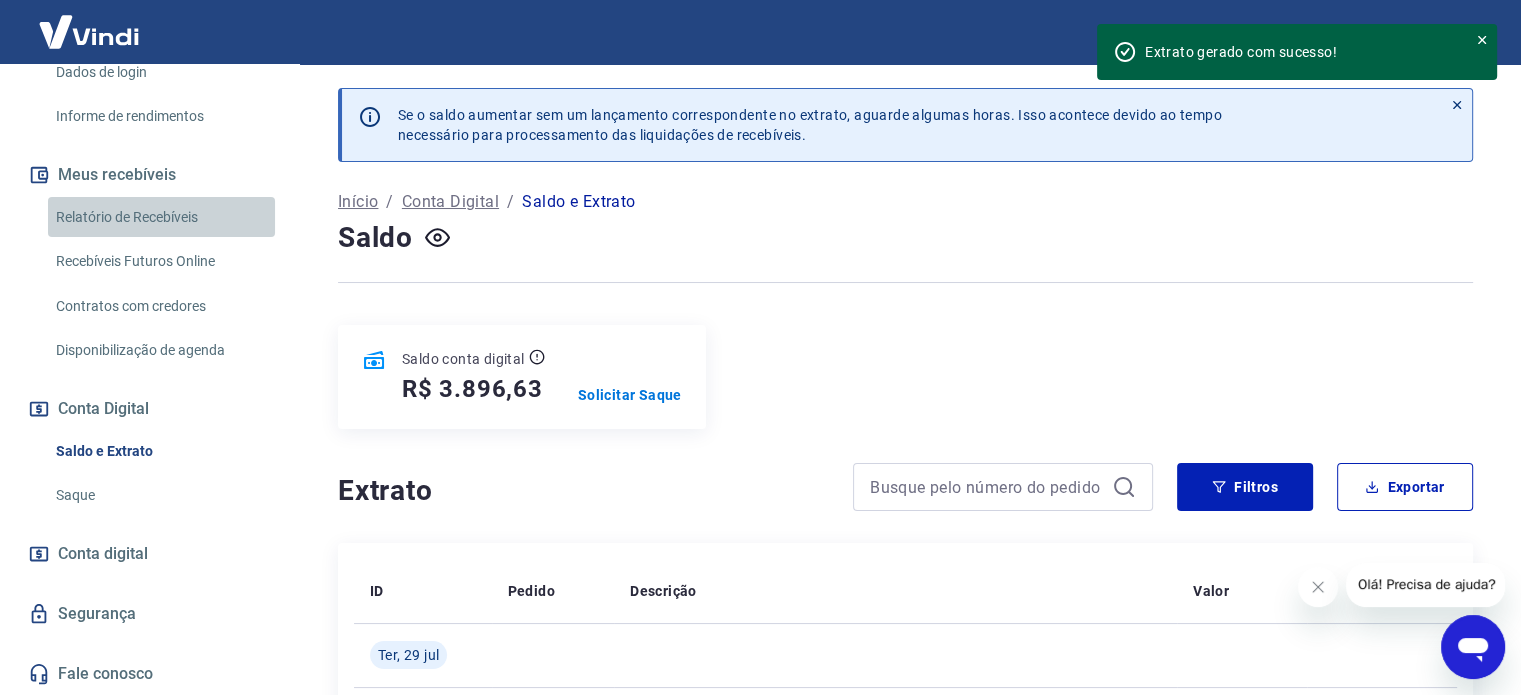click on "Relatório de Recebíveis" at bounding box center [161, 217] 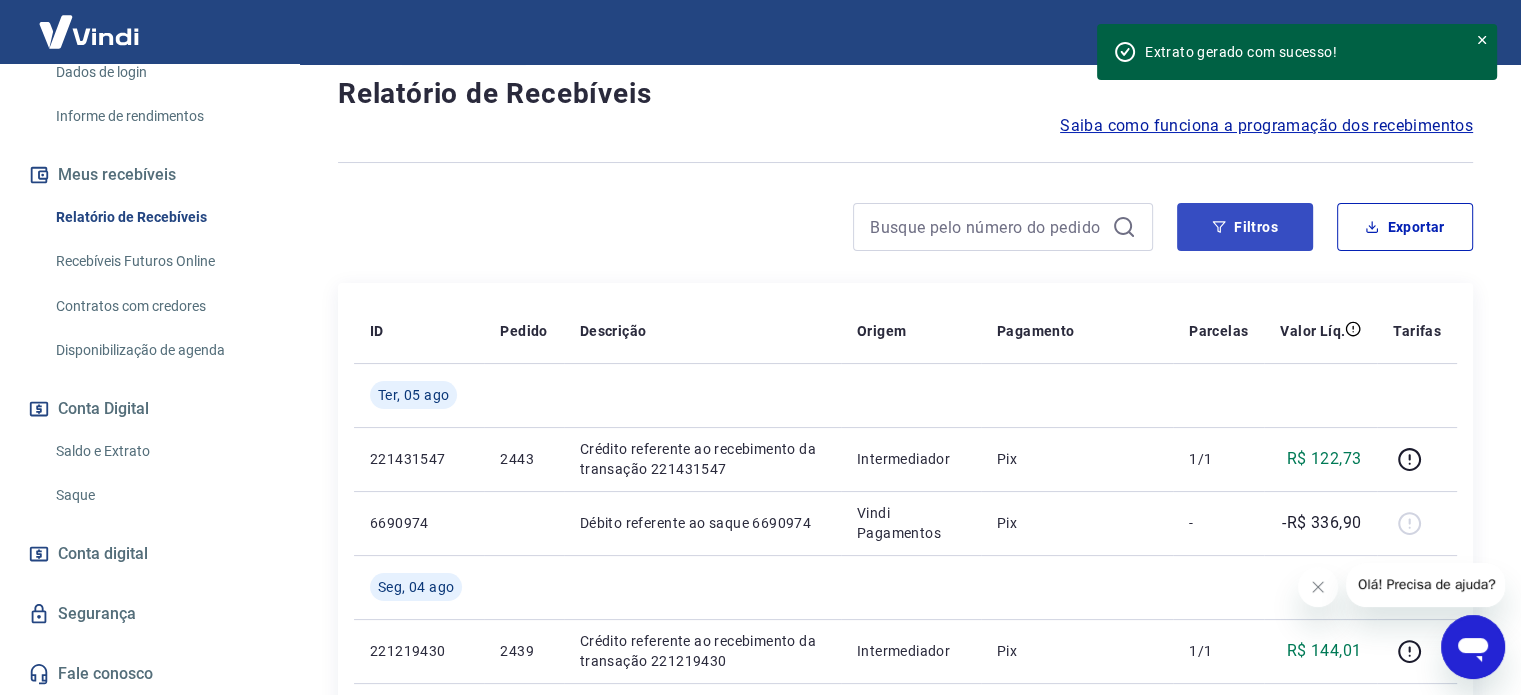 scroll, scrollTop: 100, scrollLeft: 0, axis: vertical 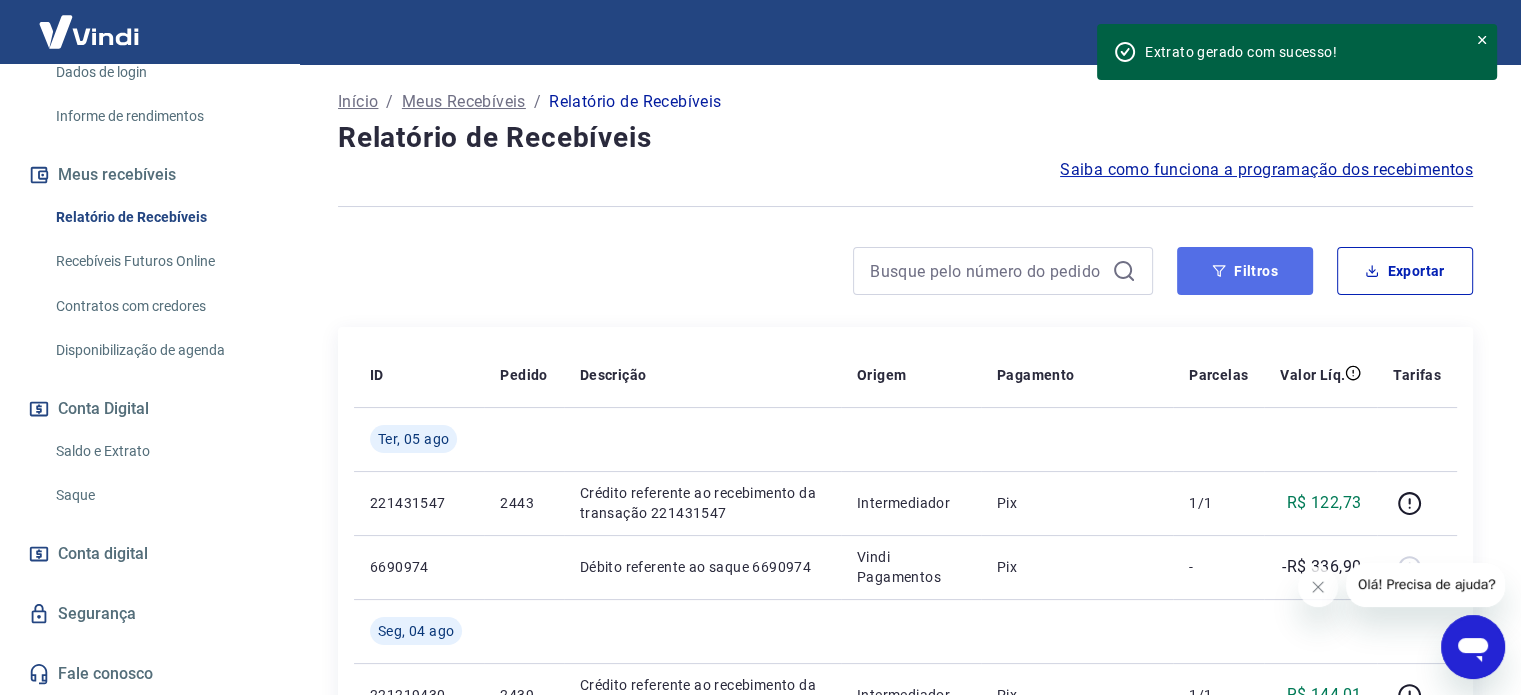 click on "Filtros" at bounding box center [1245, 271] 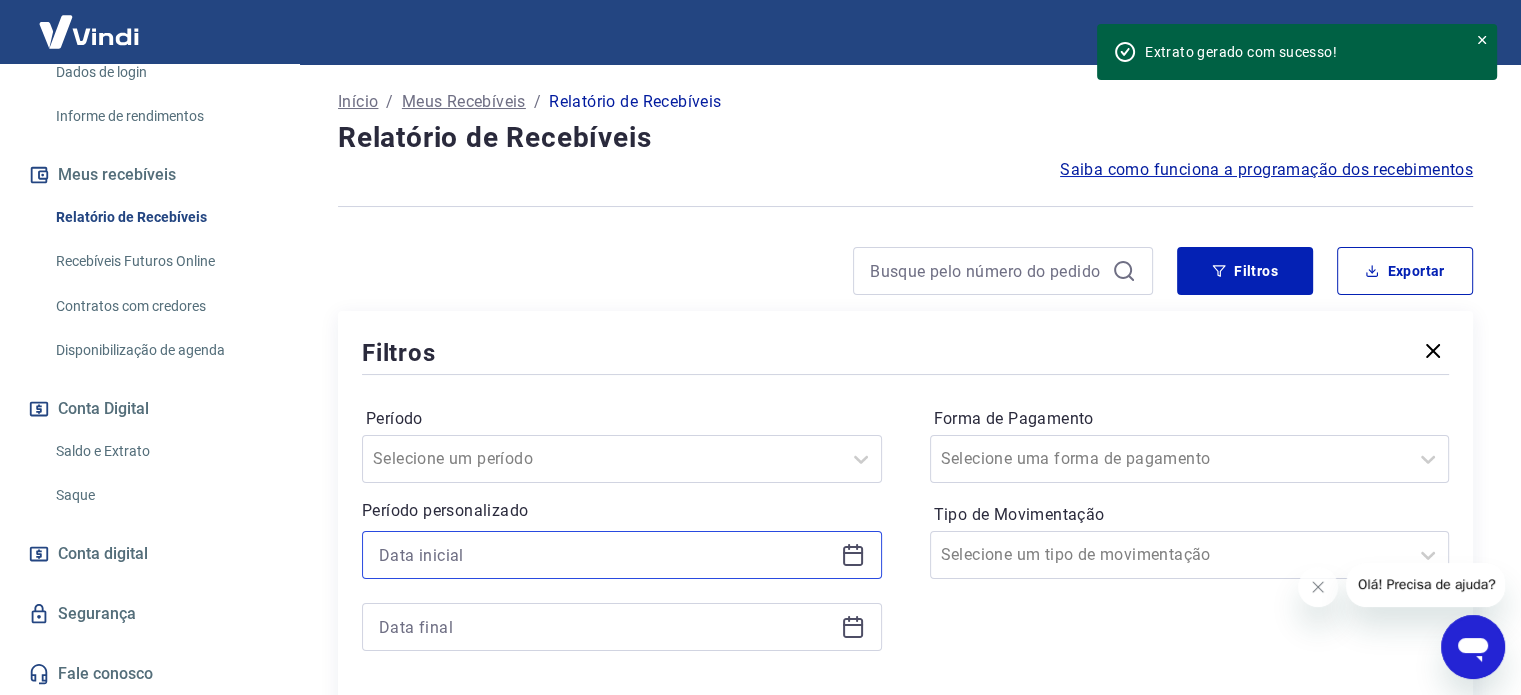click at bounding box center [606, 555] 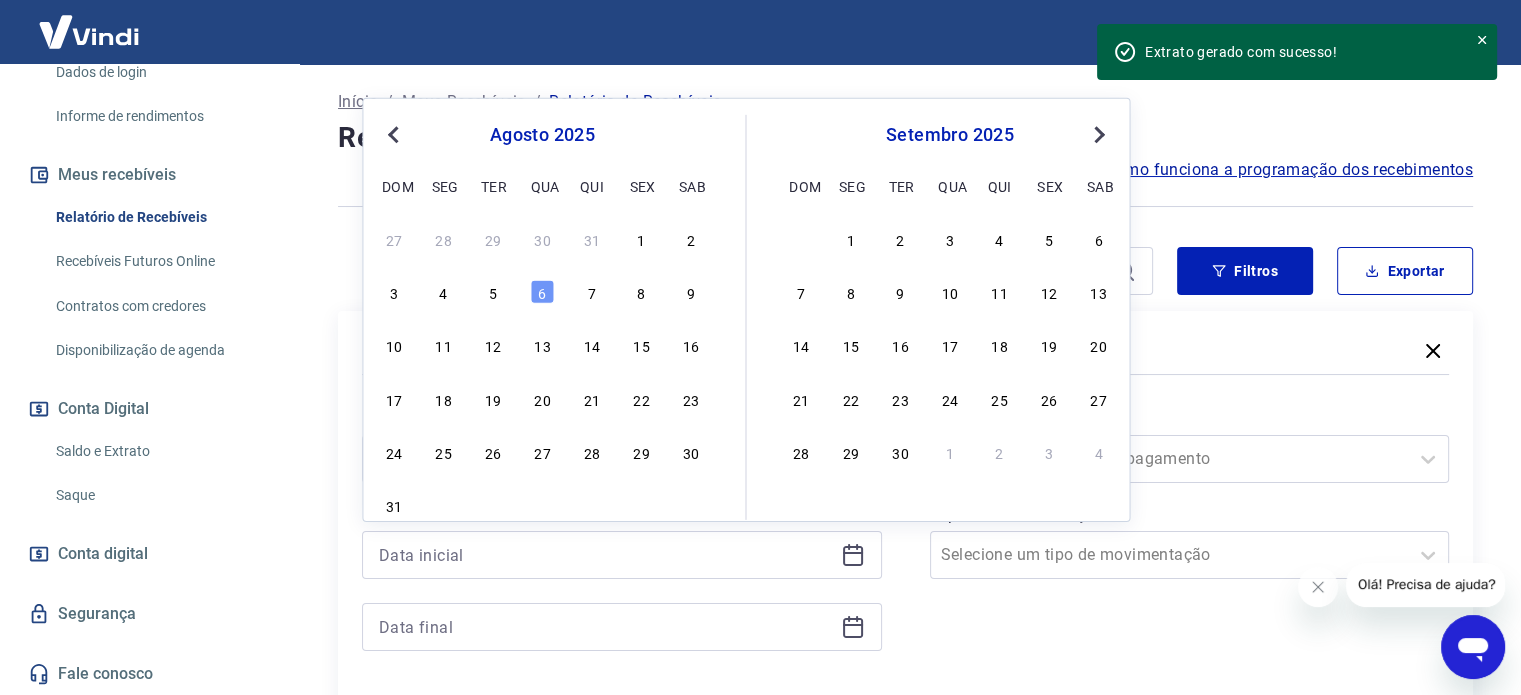 click on "Previous Month" at bounding box center (393, 135) 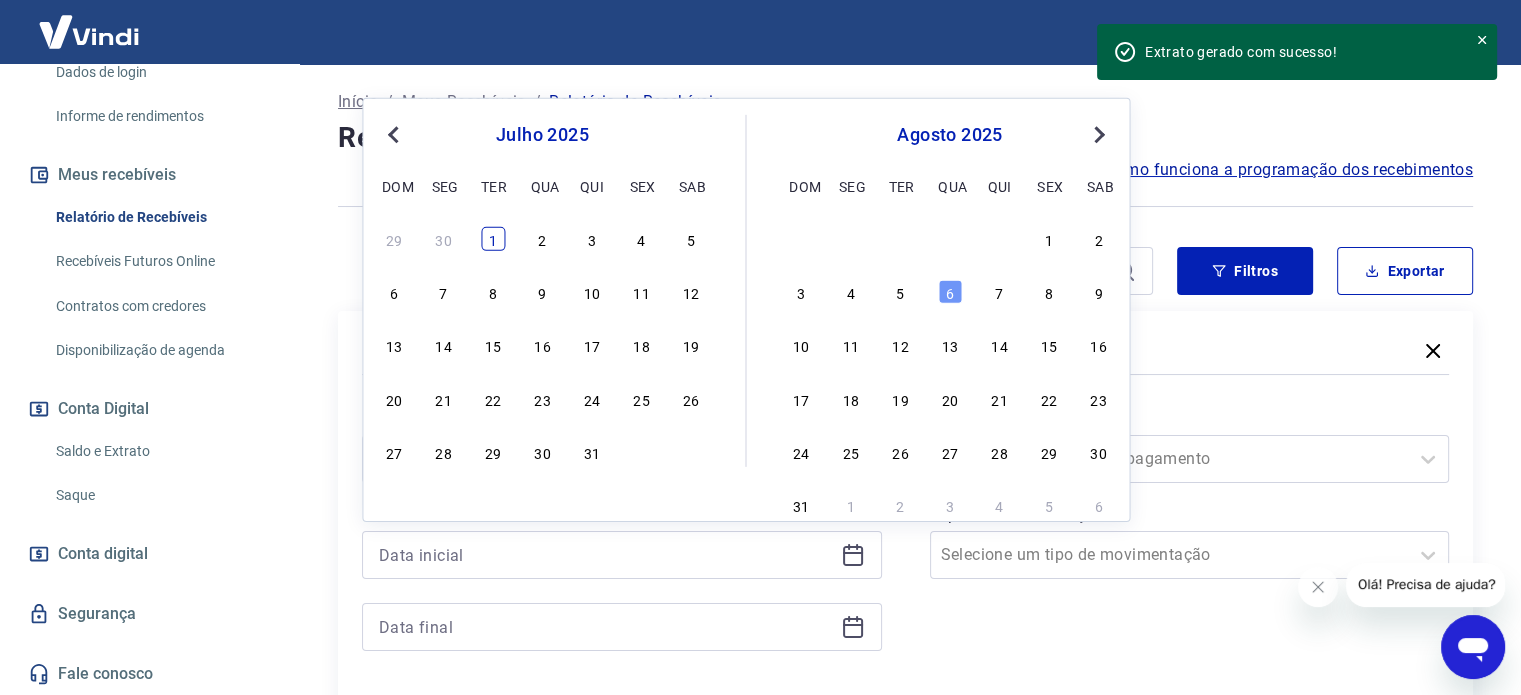 click on "1" at bounding box center (493, 239) 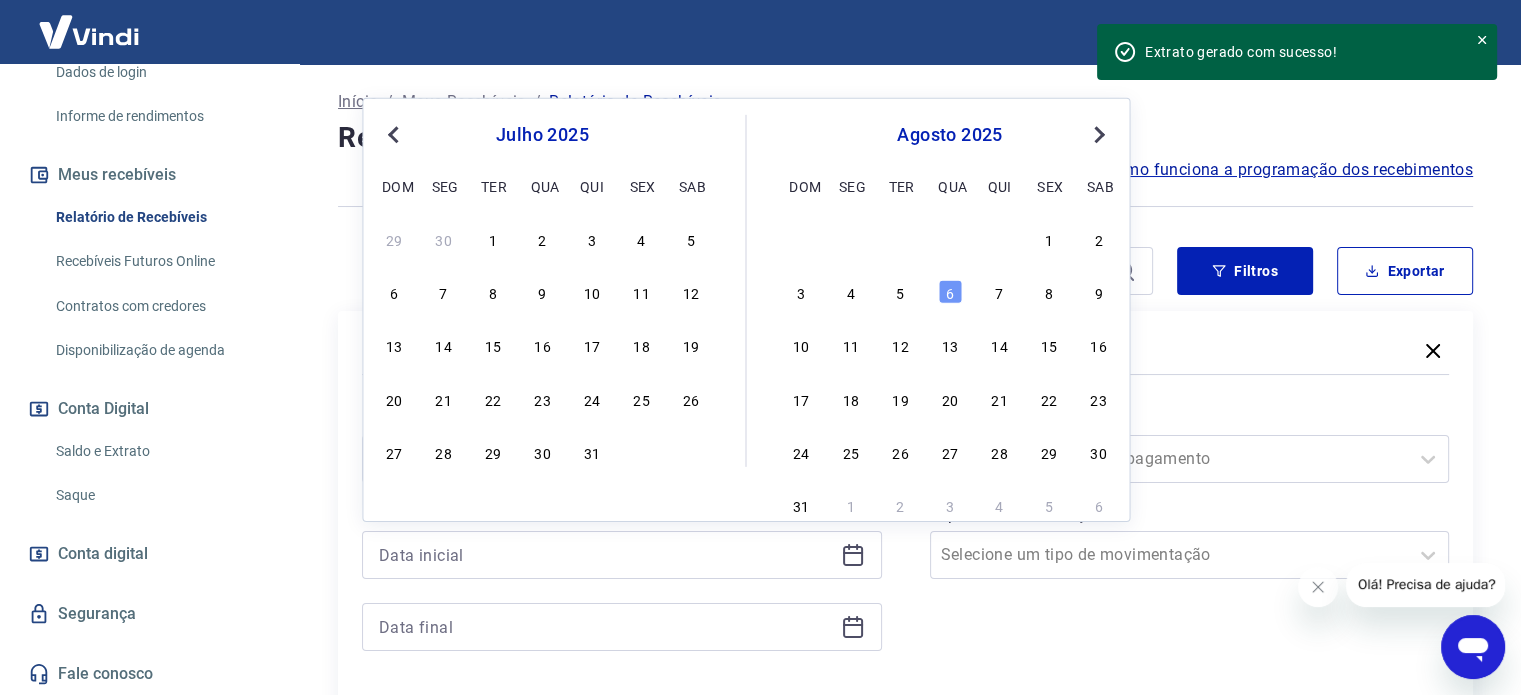 type on "01/07/2025" 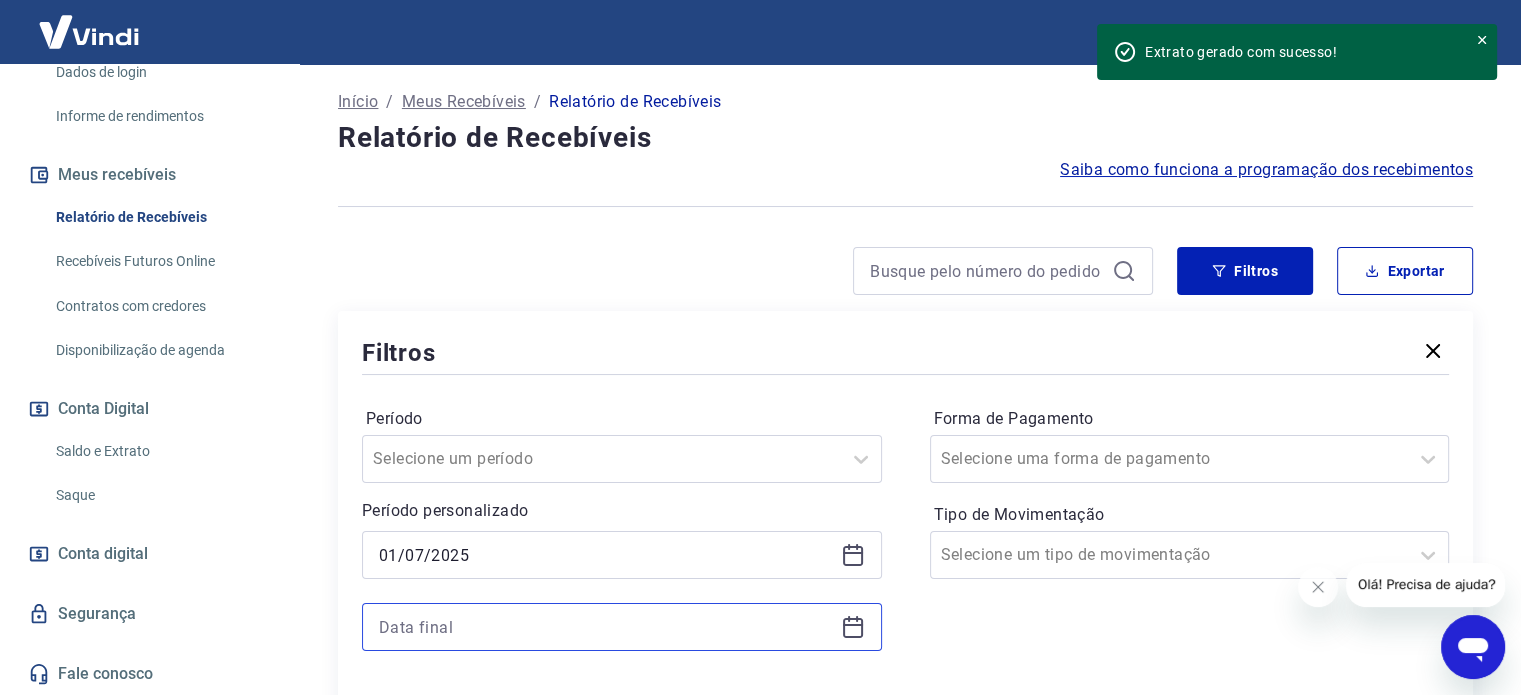 click at bounding box center [606, 627] 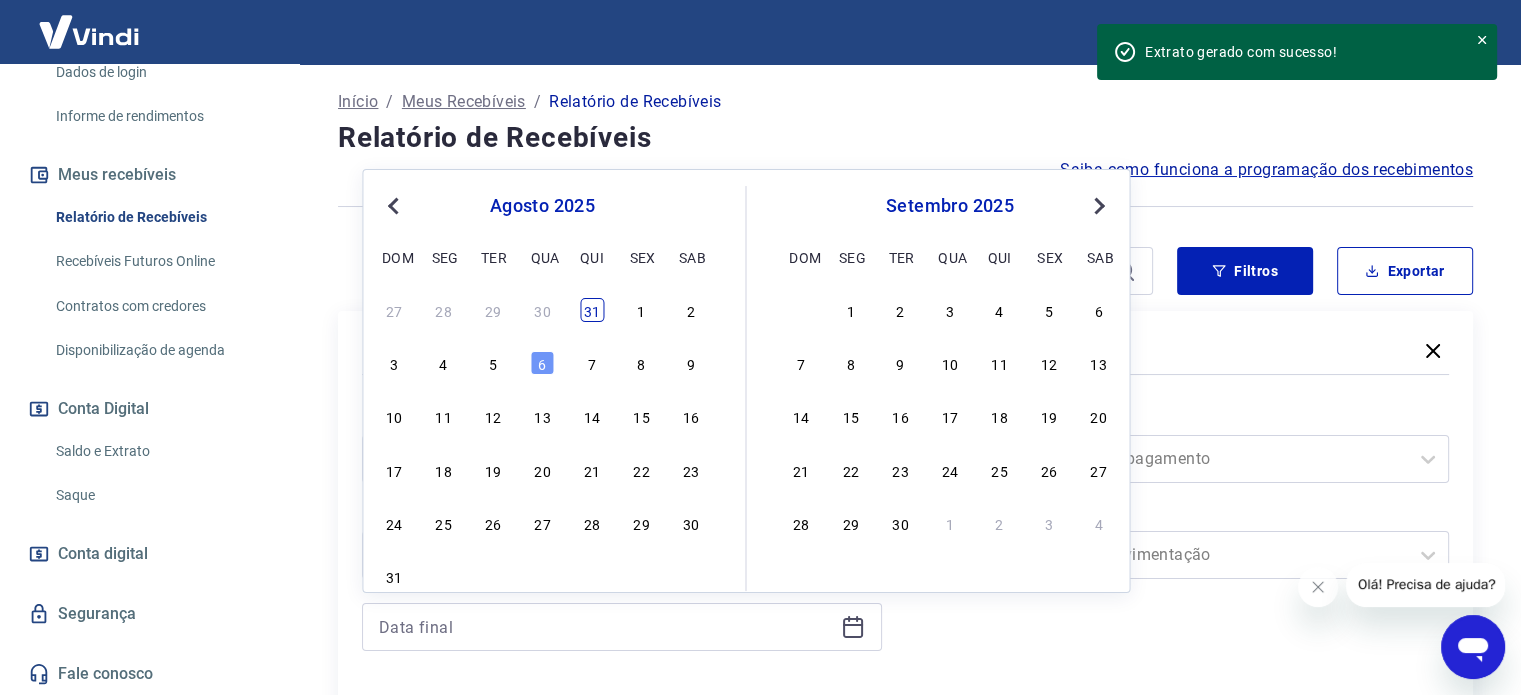 click on "31" at bounding box center (592, 310) 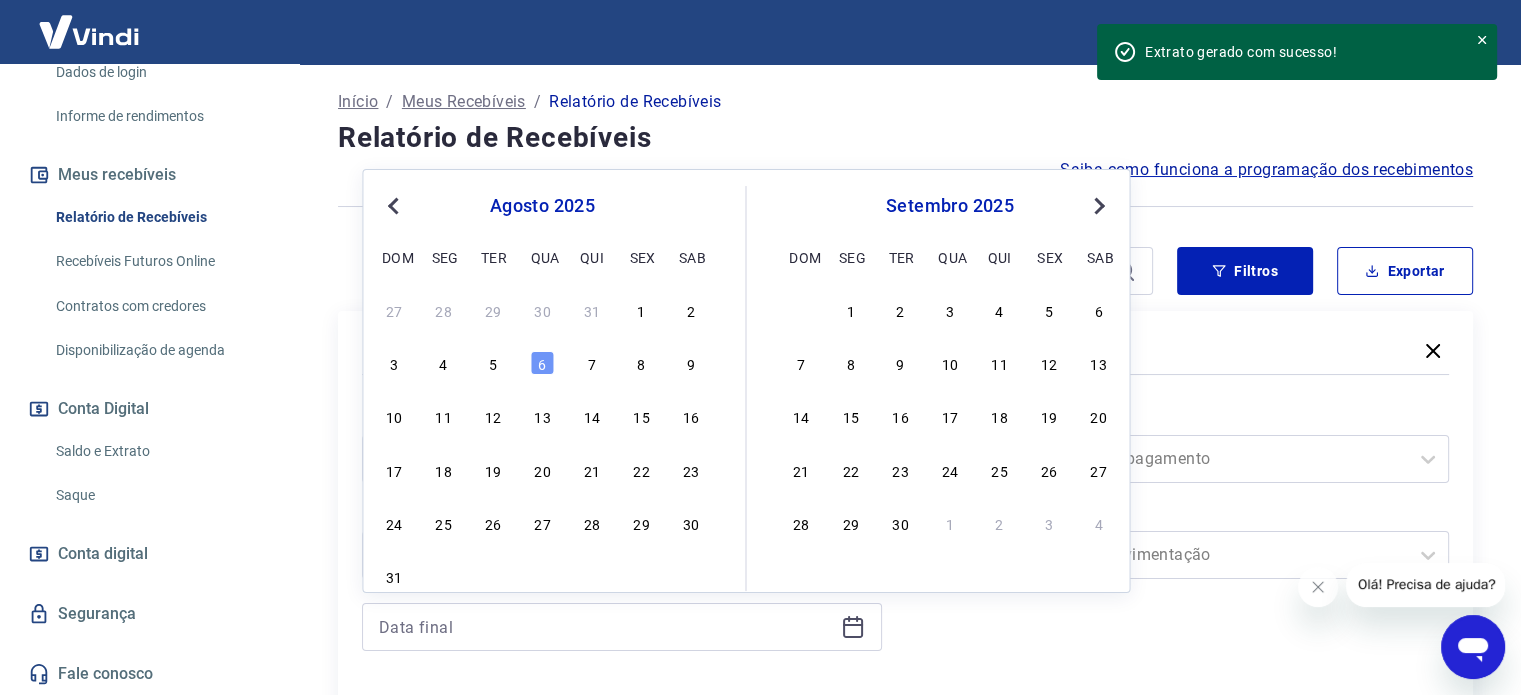 type on "31/07/2025" 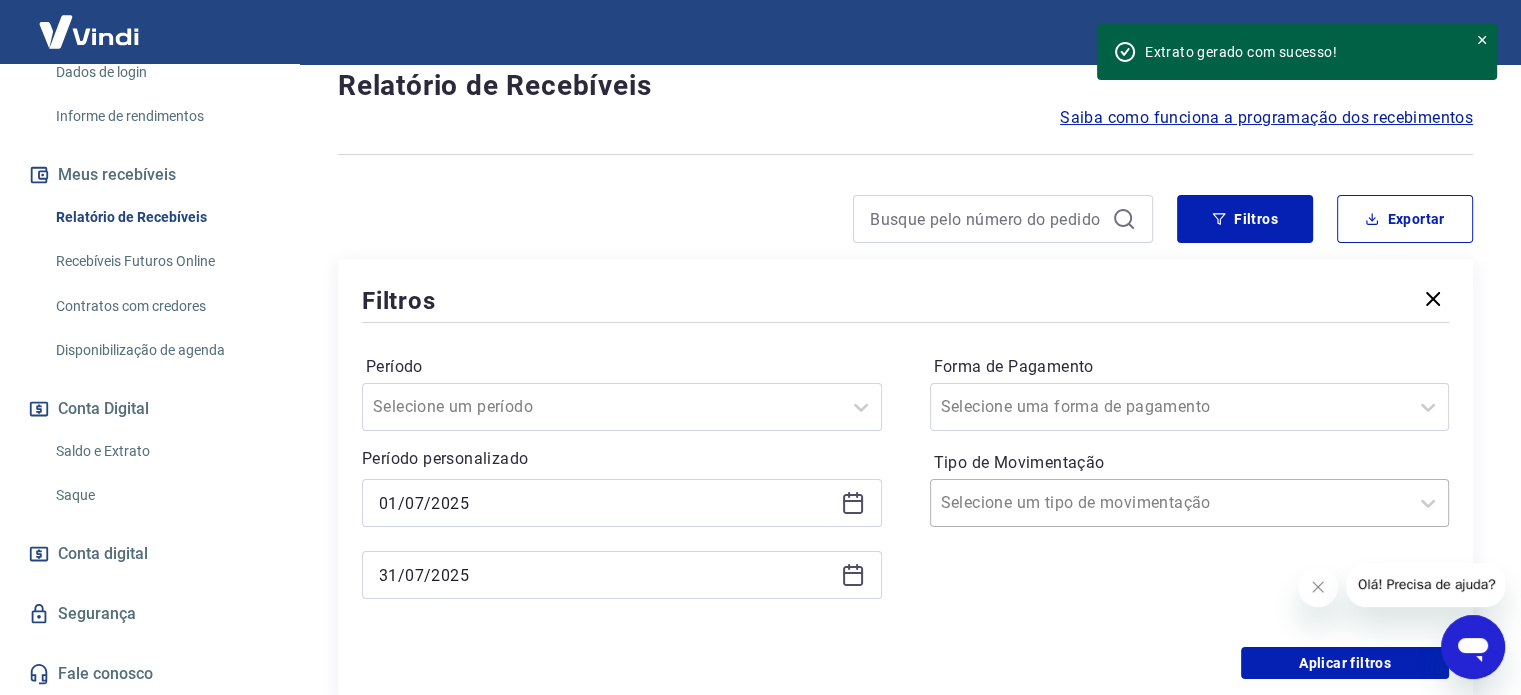 scroll, scrollTop: 300, scrollLeft: 0, axis: vertical 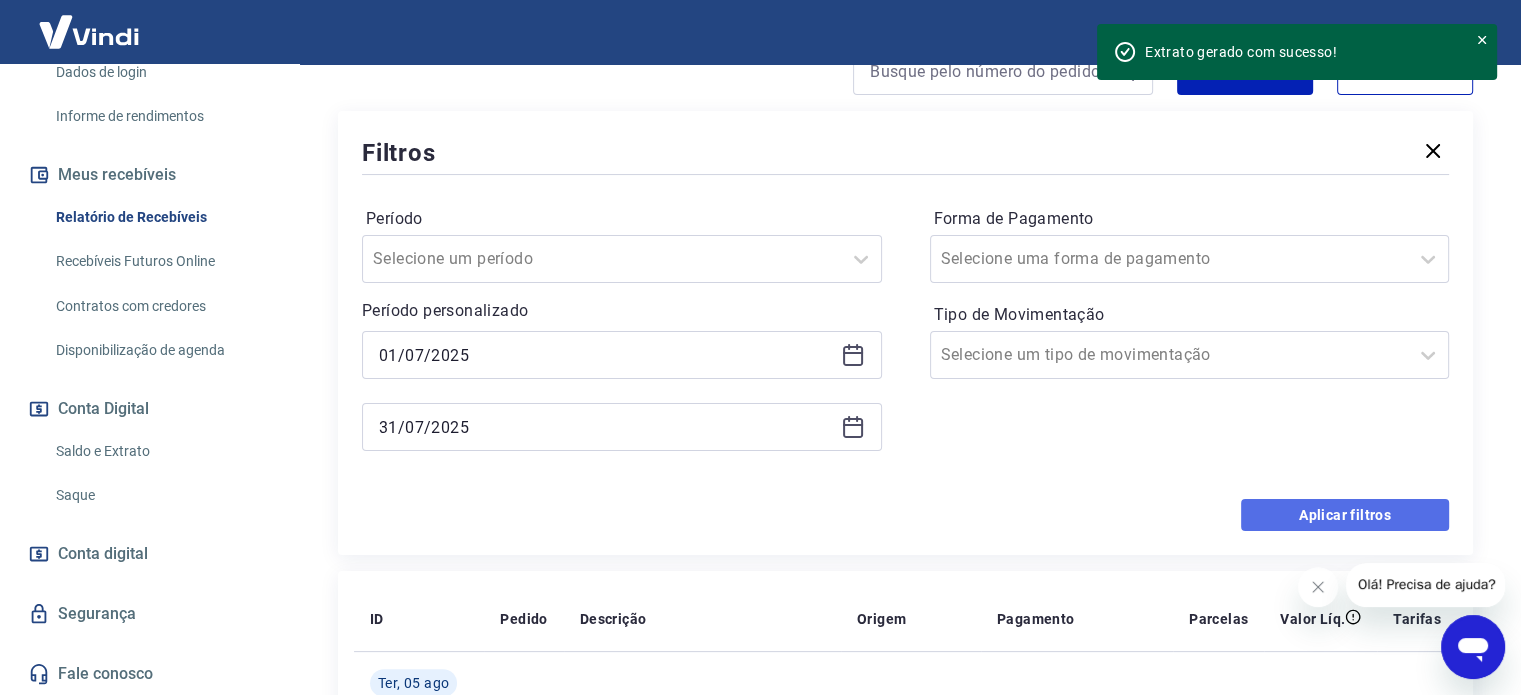 click on "Aplicar filtros" at bounding box center [1345, 515] 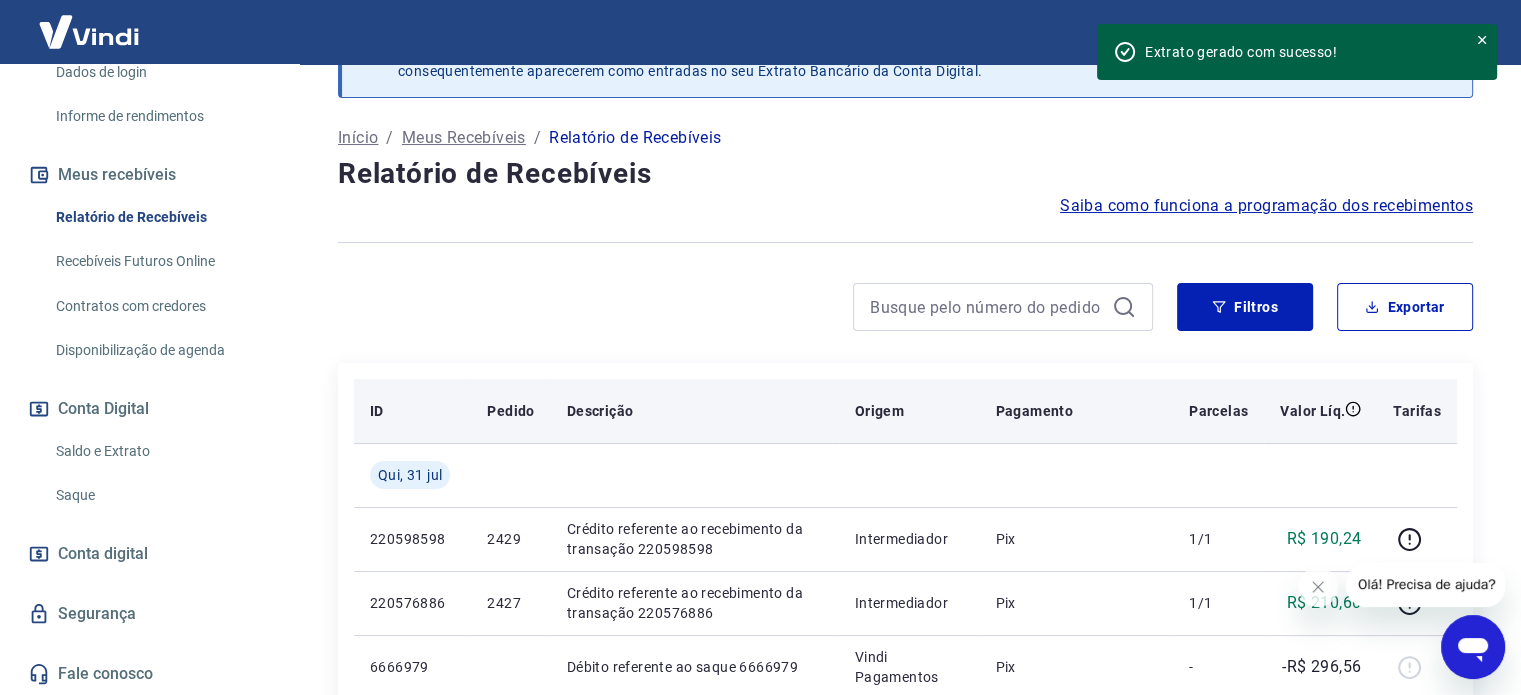 scroll, scrollTop: 100, scrollLeft: 0, axis: vertical 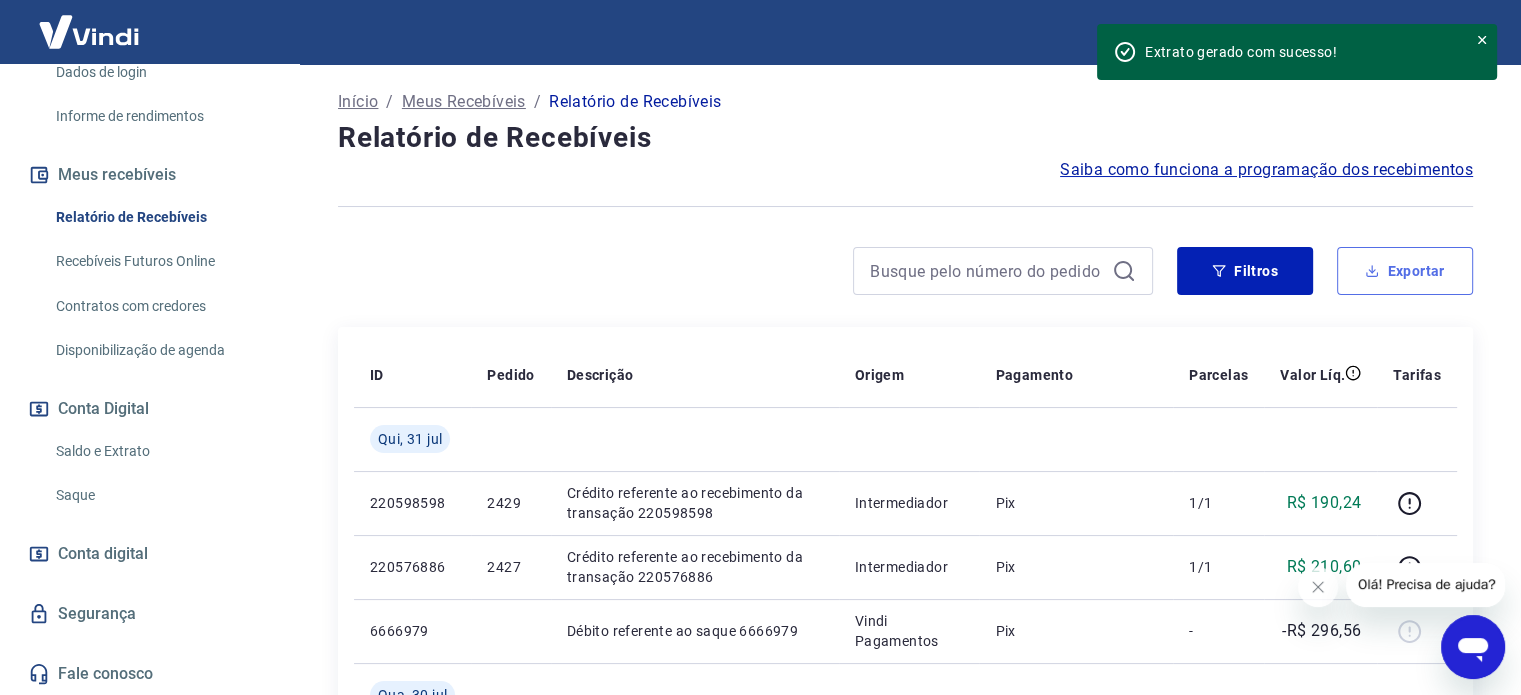 click on "Exportar" at bounding box center [1405, 271] 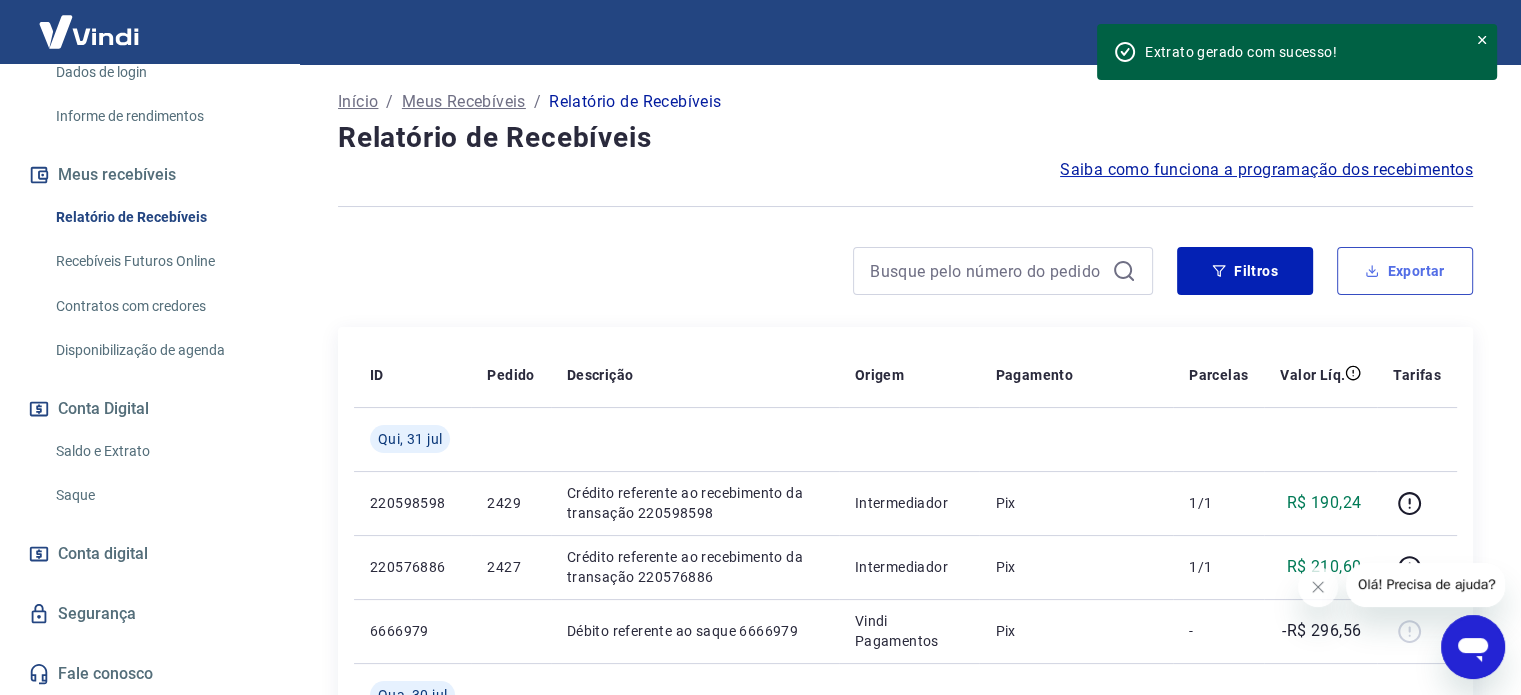 type on "01/07/2025" 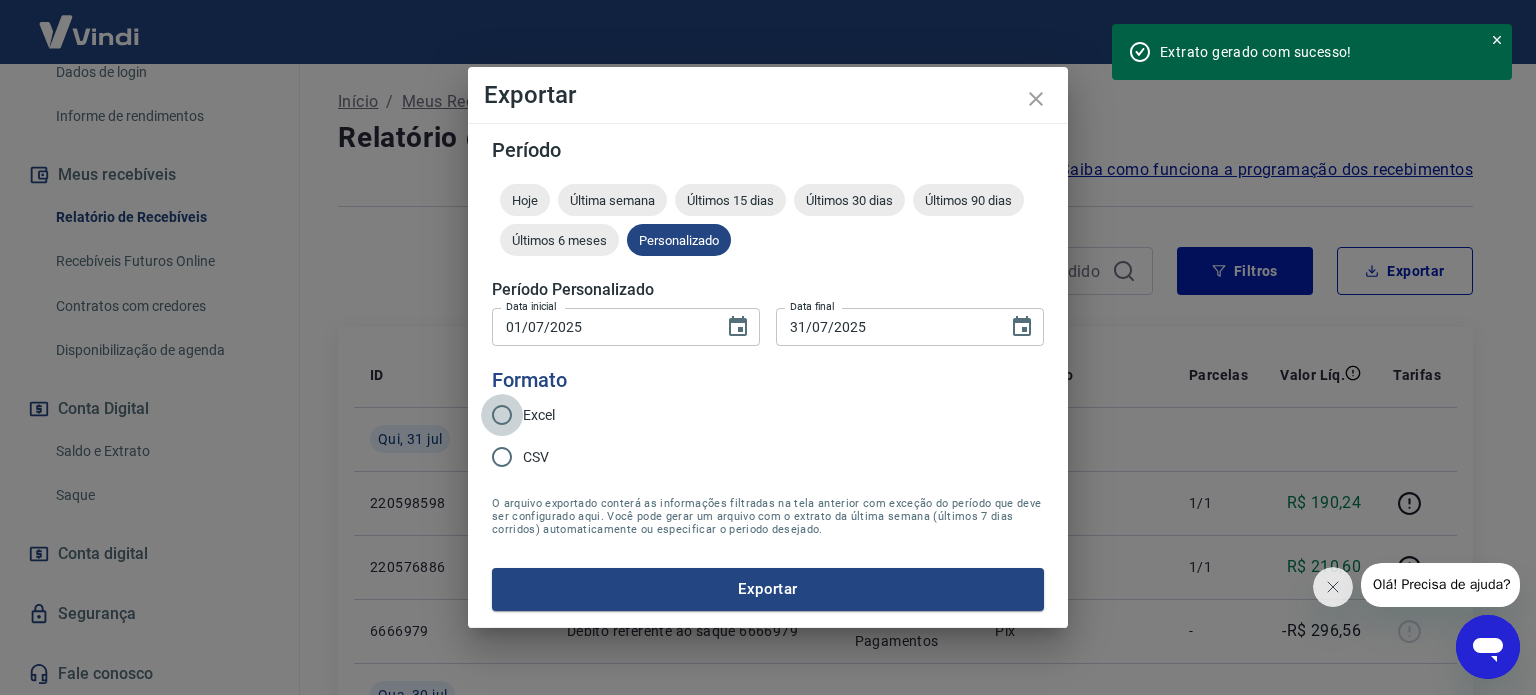 click on "Excel" at bounding box center [502, 415] 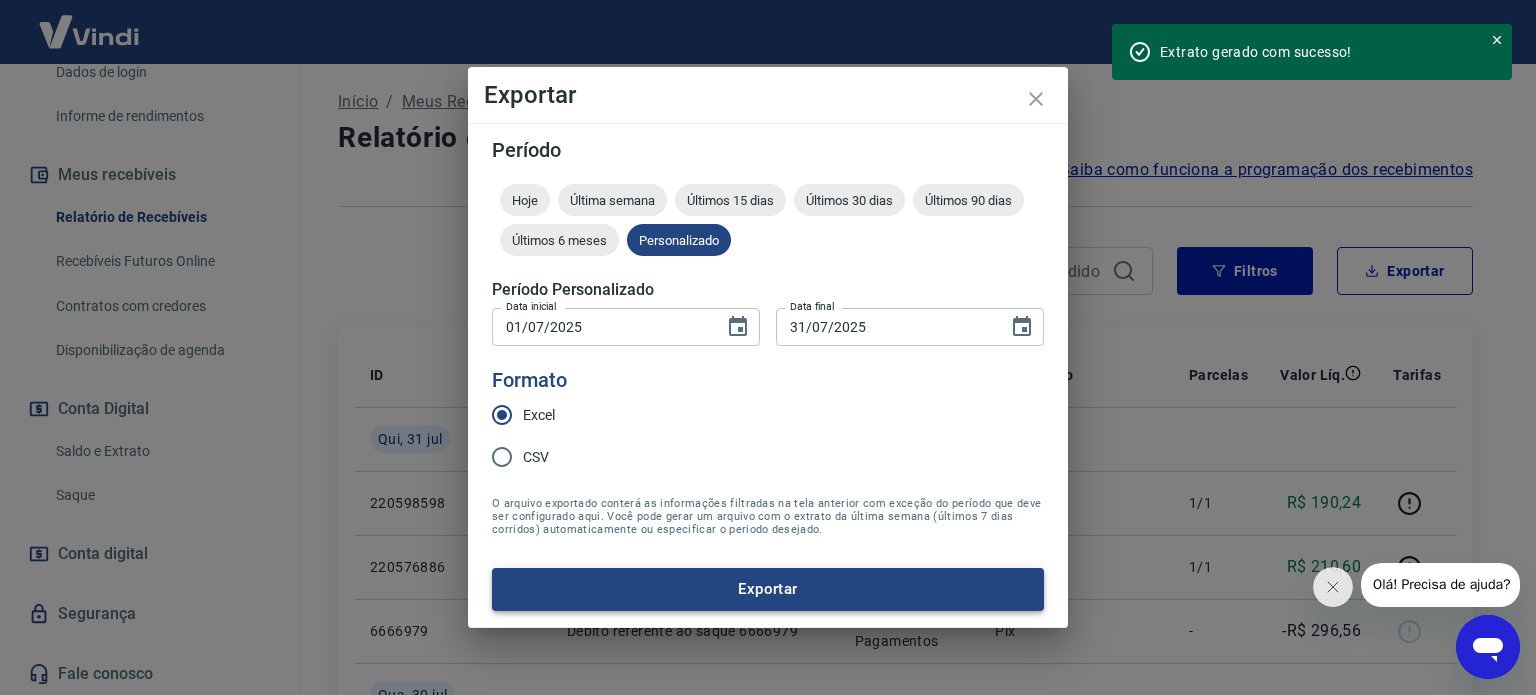 click on "Exportar" at bounding box center [768, 589] 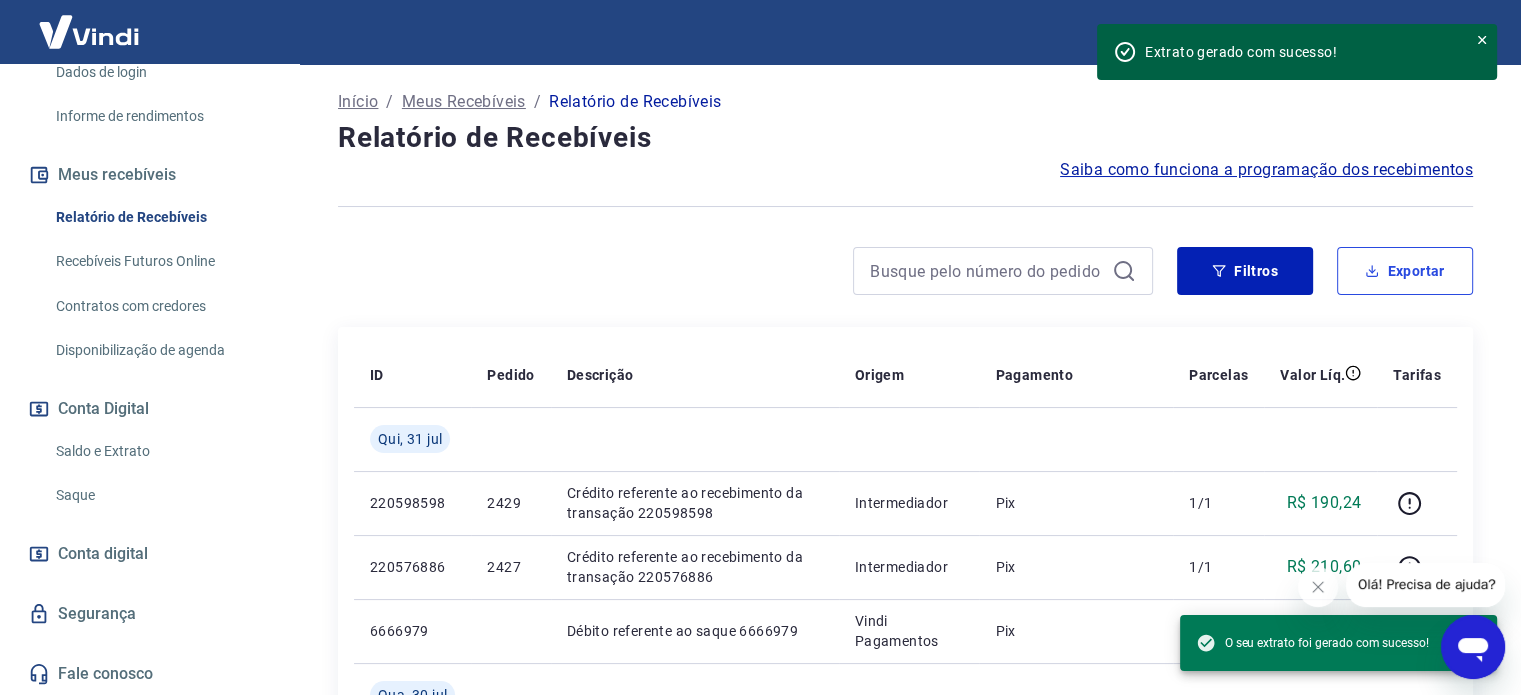 drag, startPoint x: 1428, startPoint y: 272, endPoint x: 1376, endPoint y: 284, distance: 53.366657 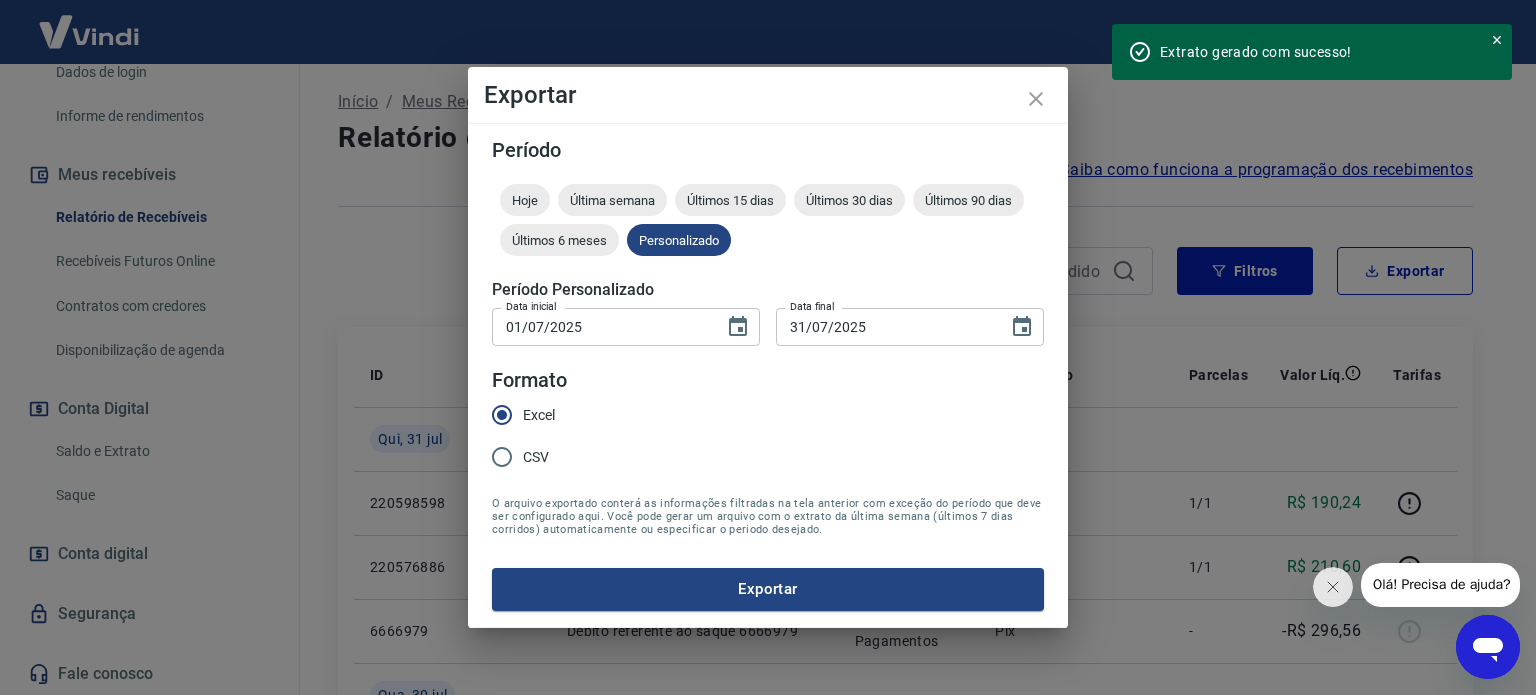 click on "CSV" at bounding box center (502, 457) 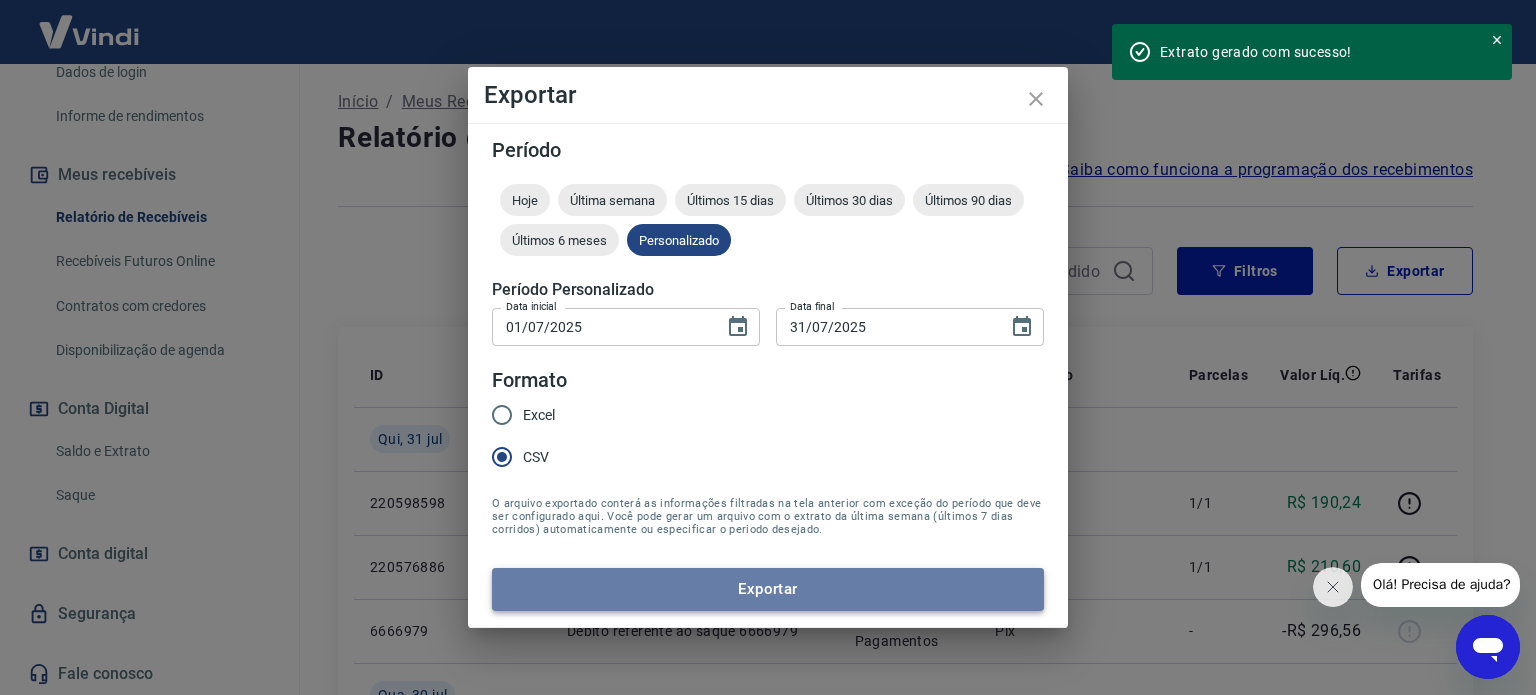 click on "Exportar" at bounding box center (768, 589) 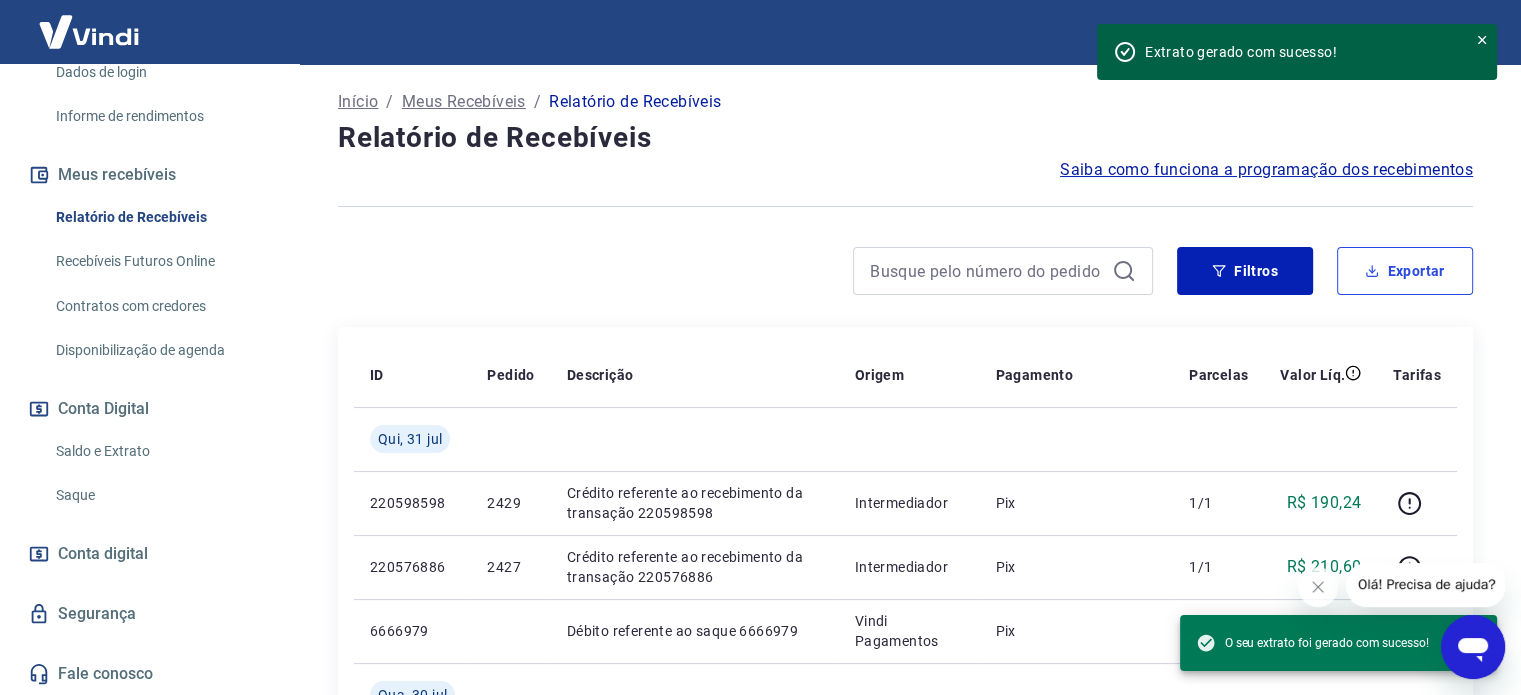 type 